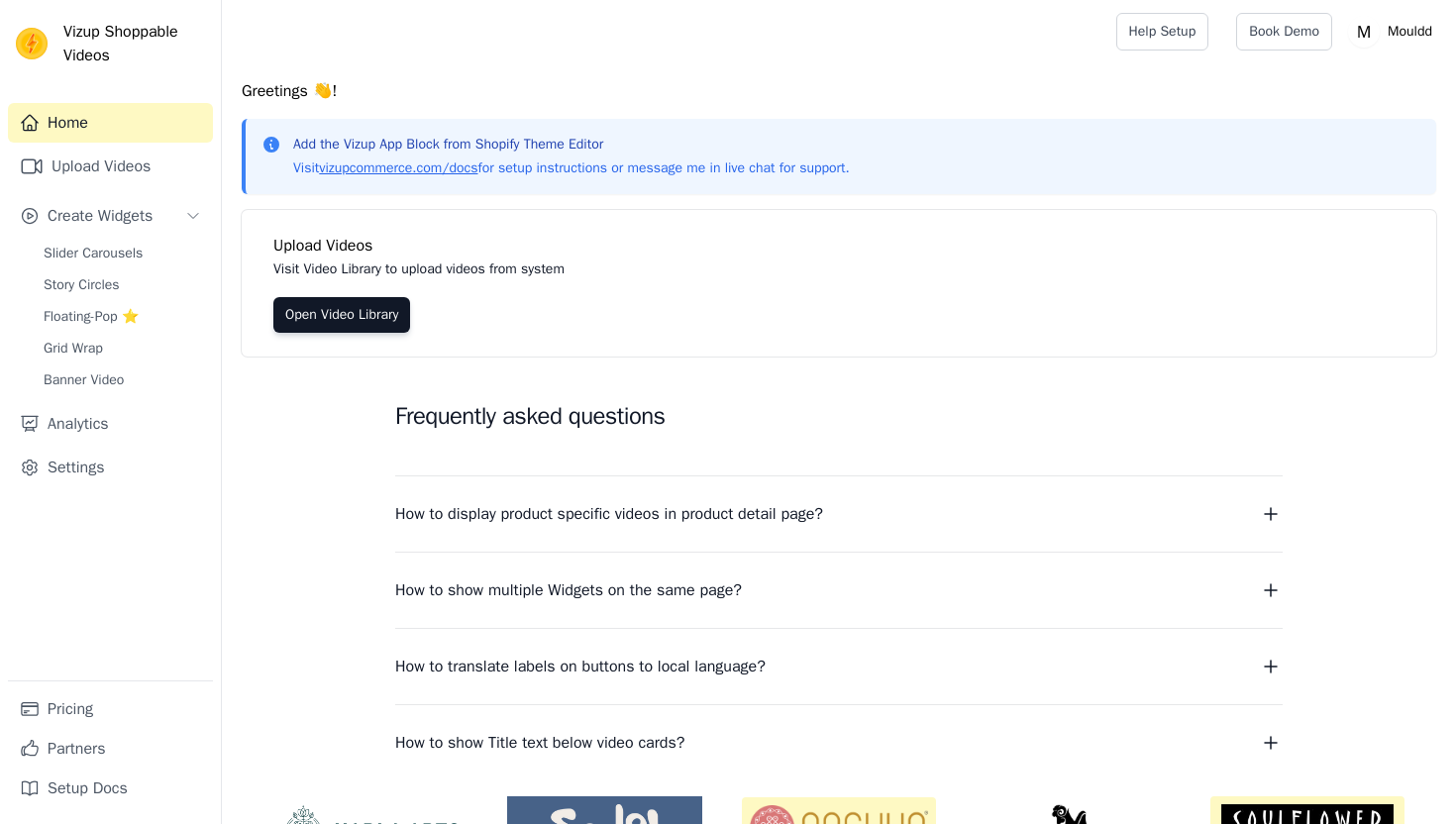 scroll, scrollTop: 0, scrollLeft: 0, axis: both 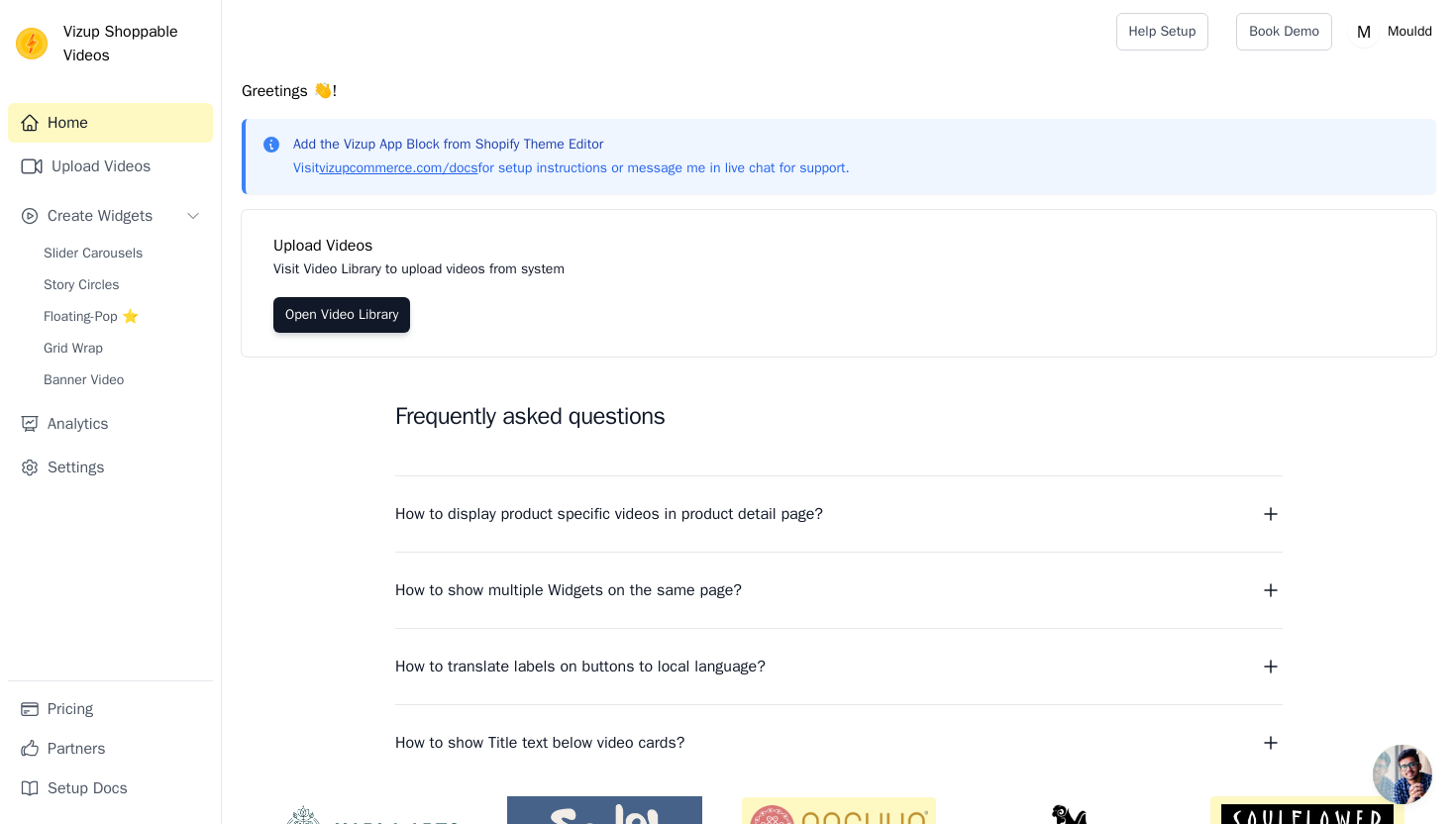 click on "Home
Upload Videos       Create Widgets     Slider Carousels   Story Circles   Floating-Pop ⭐   Grid Wrap   Banner Video
Analytics
Settings" at bounding box center (110, 391) 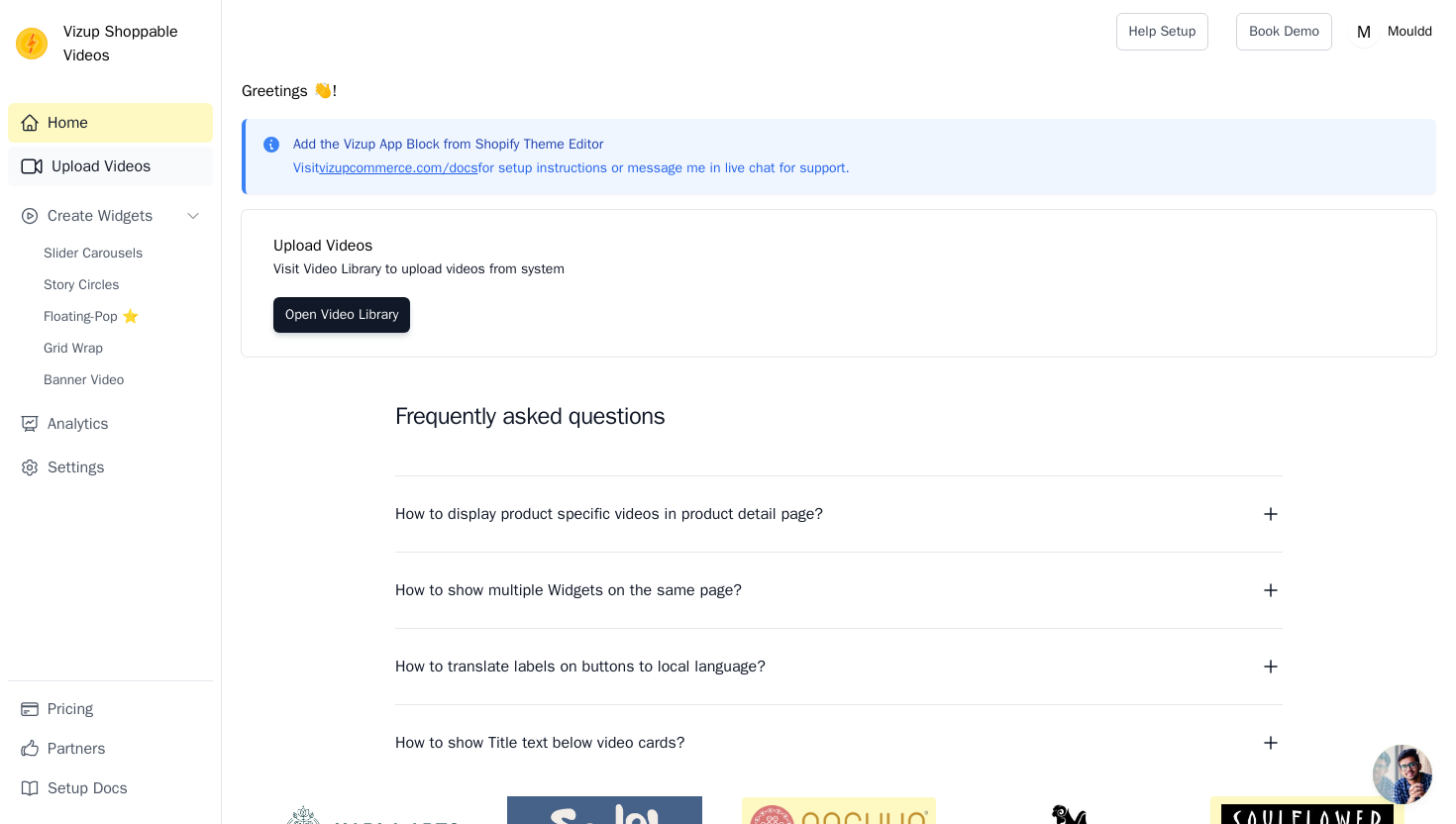 click on "Upload Videos" at bounding box center (110, 166) 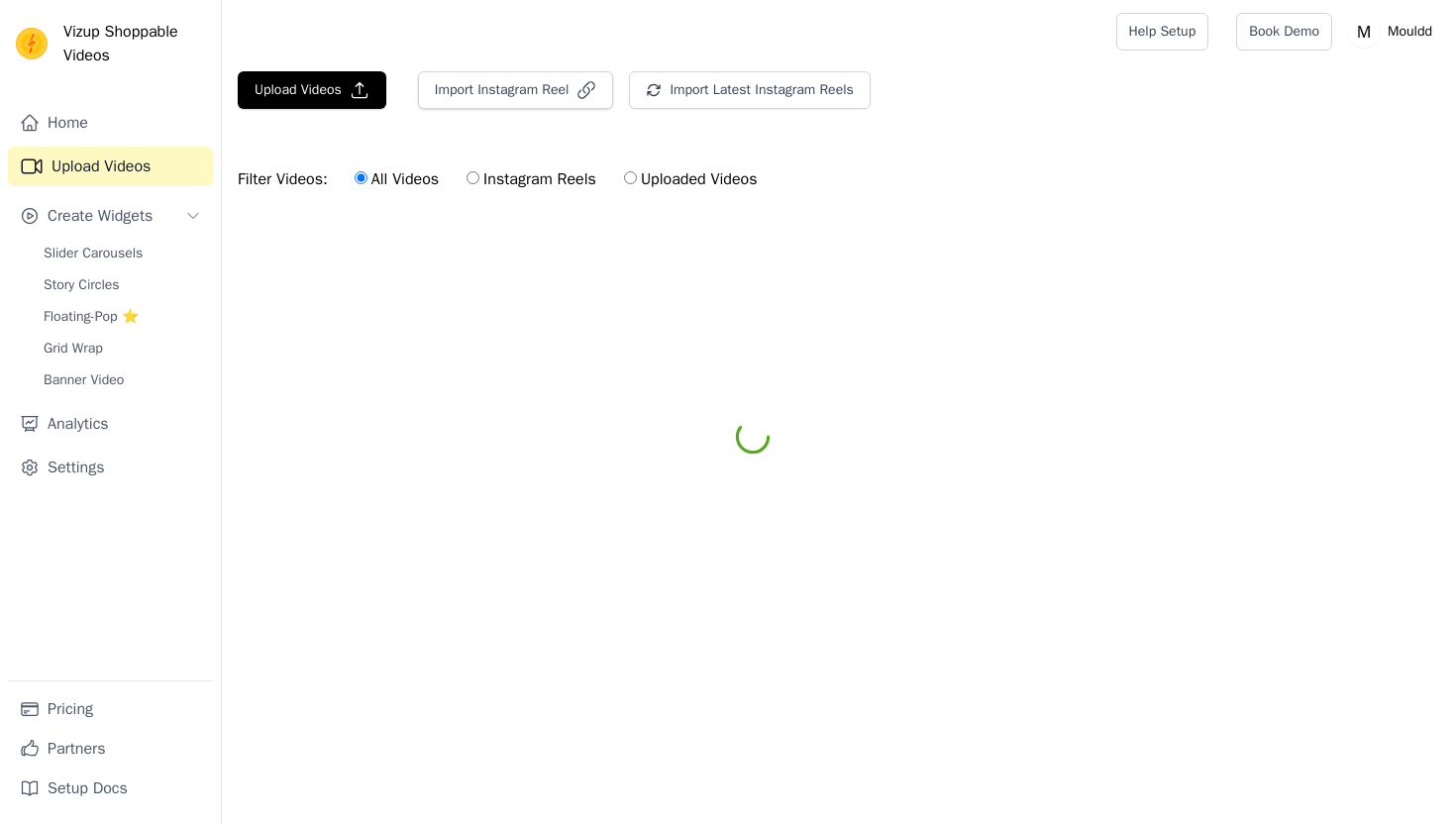 scroll, scrollTop: 0, scrollLeft: 0, axis: both 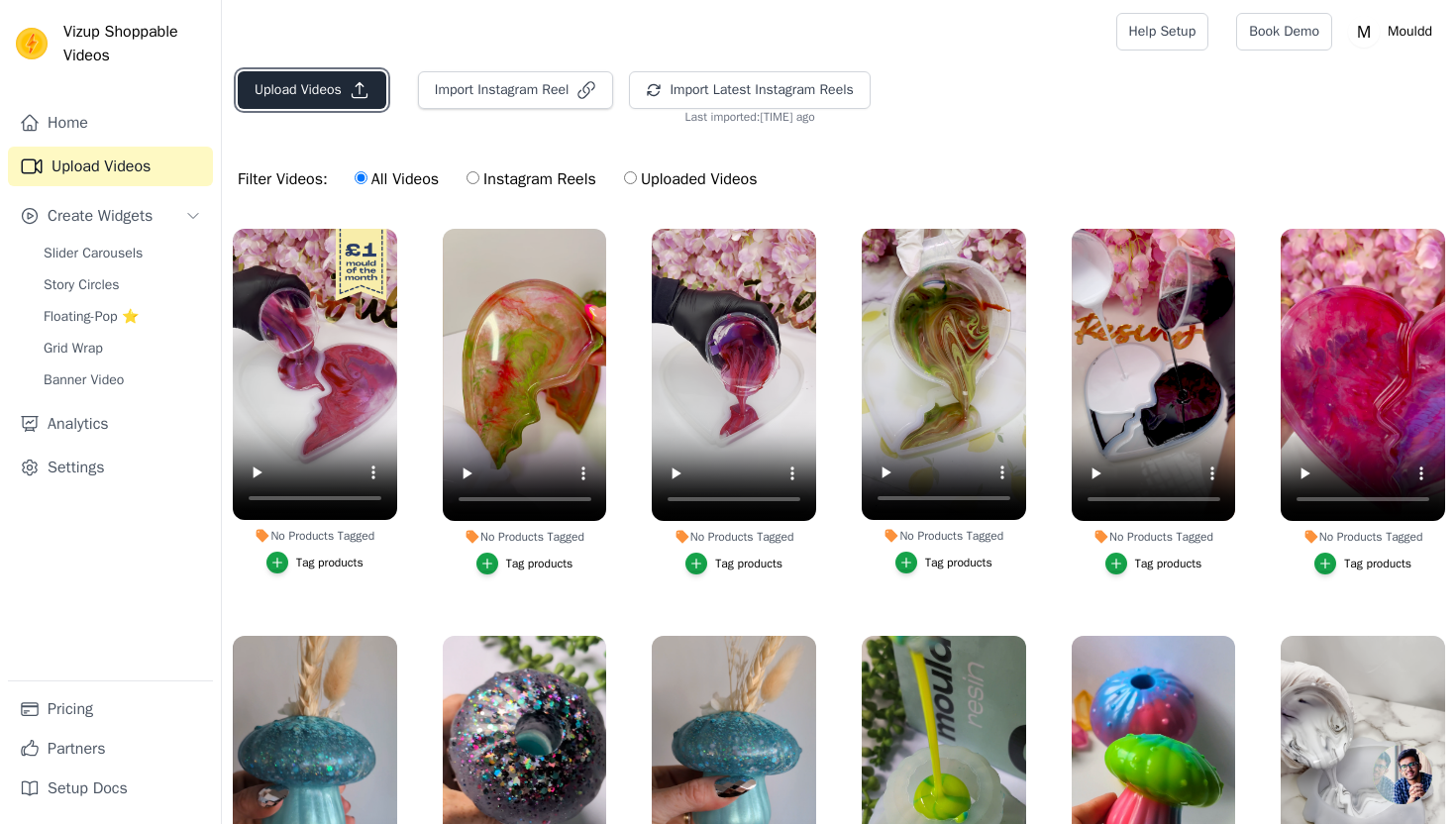 click 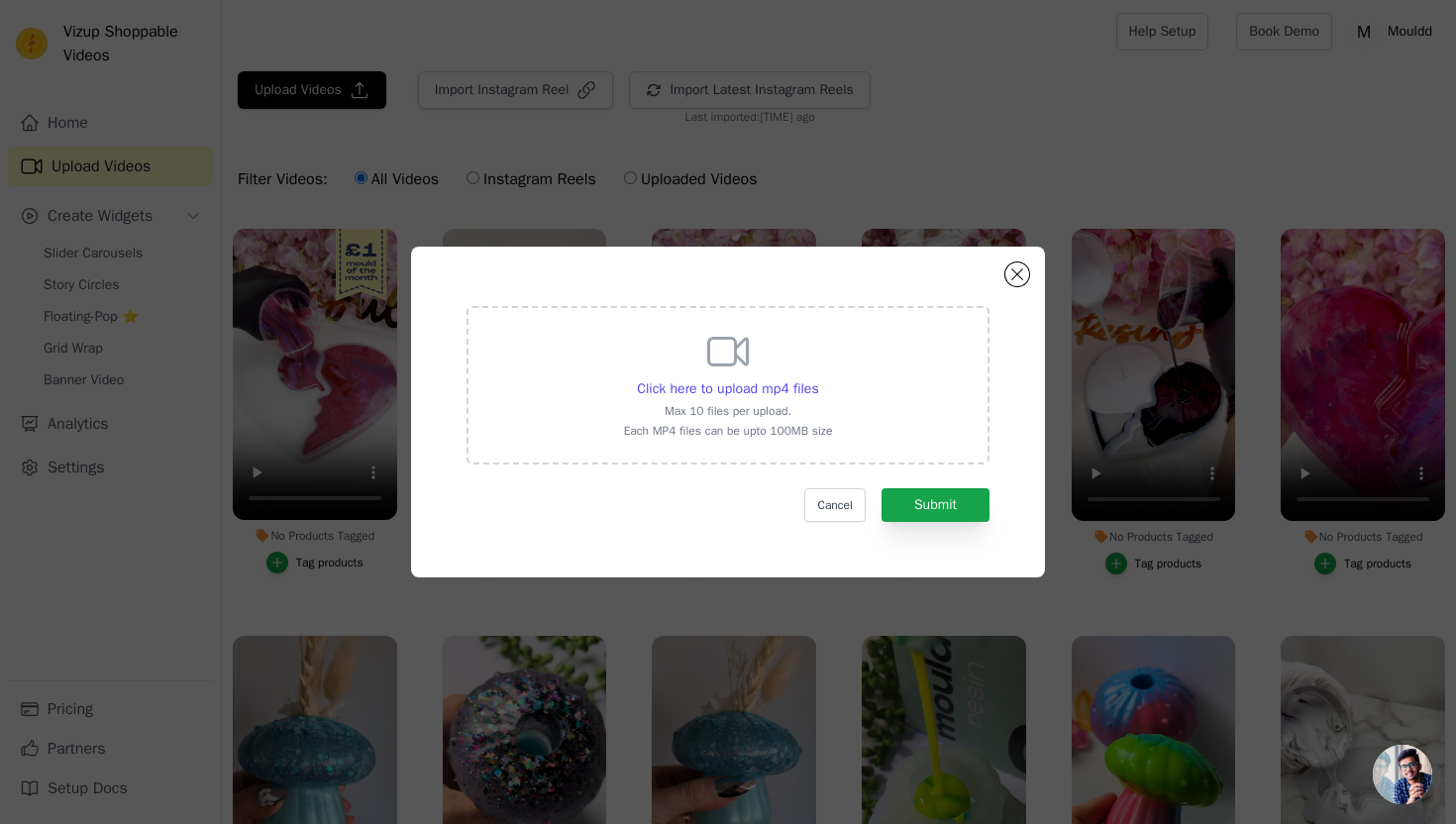 click on "Click here to upload mp4 files     Max 10 files per upload.   Each MP4 files can be upto 100MB size" at bounding box center (728, 385) 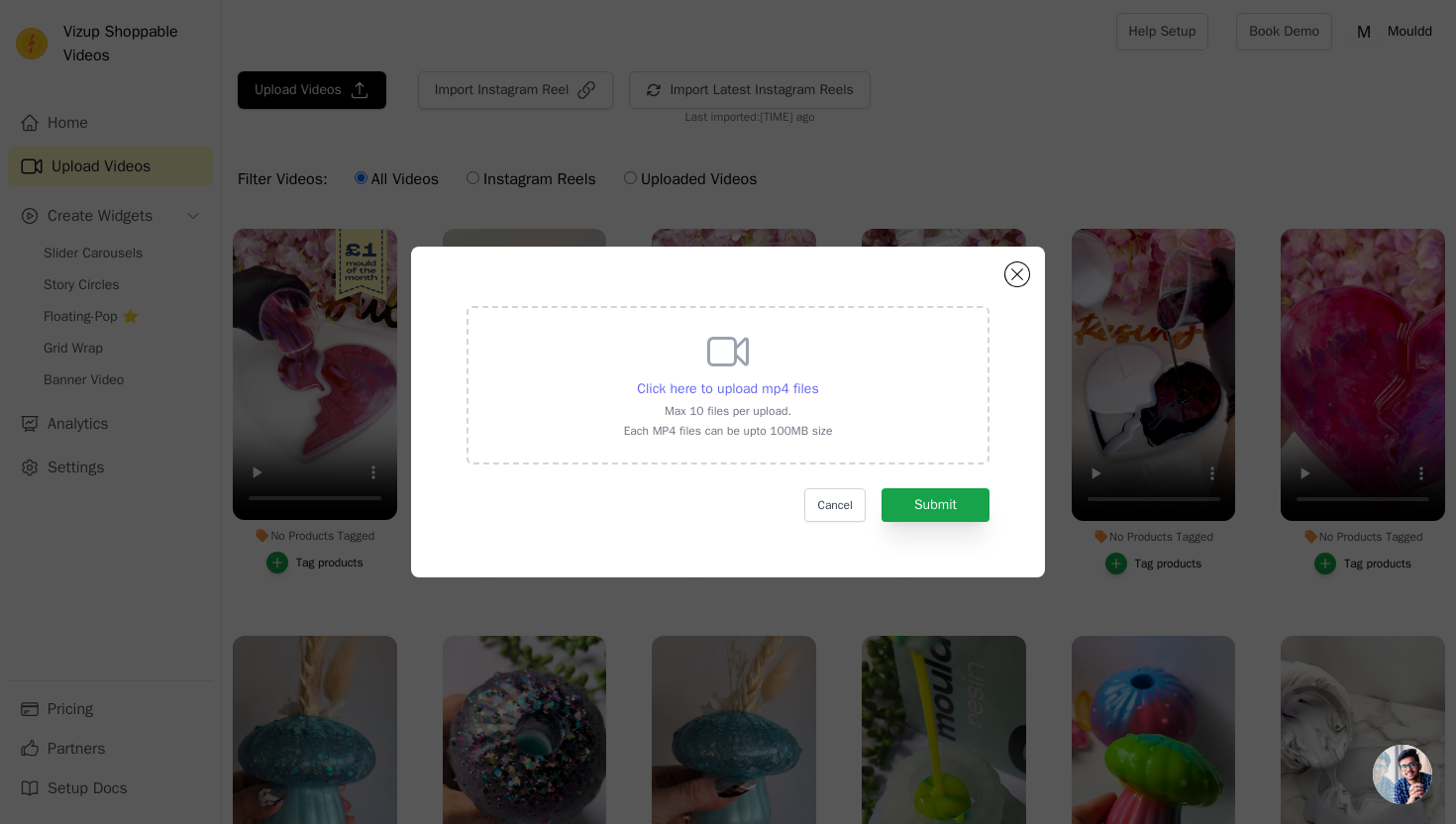 click on "Click here to upload mp4 files" at bounding box center [727, 389] 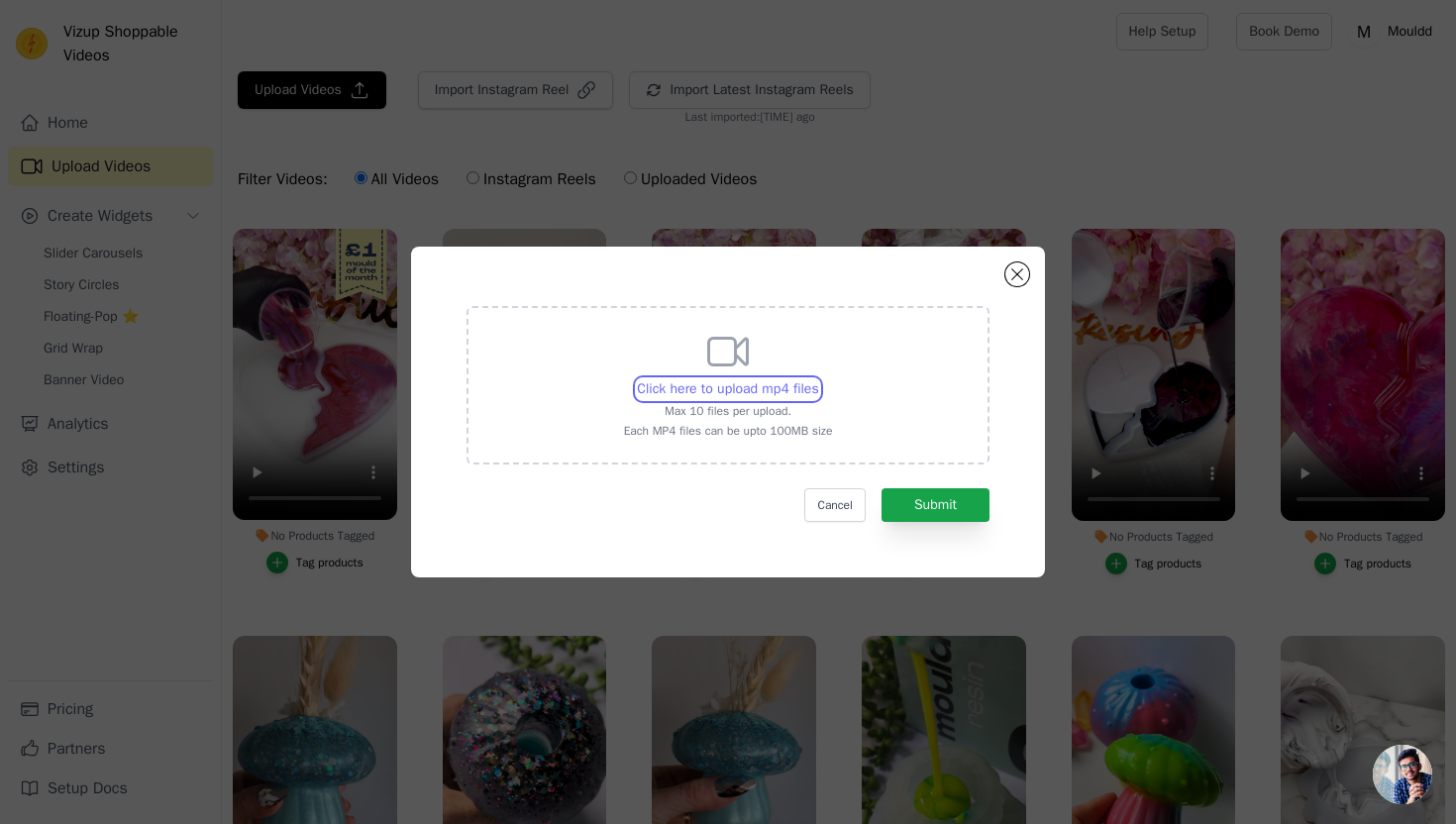 type on "C:\fakepath\video-output-459E9B2F-D8A4-4438-910B-4451EC1EBA2F-2.mp4" 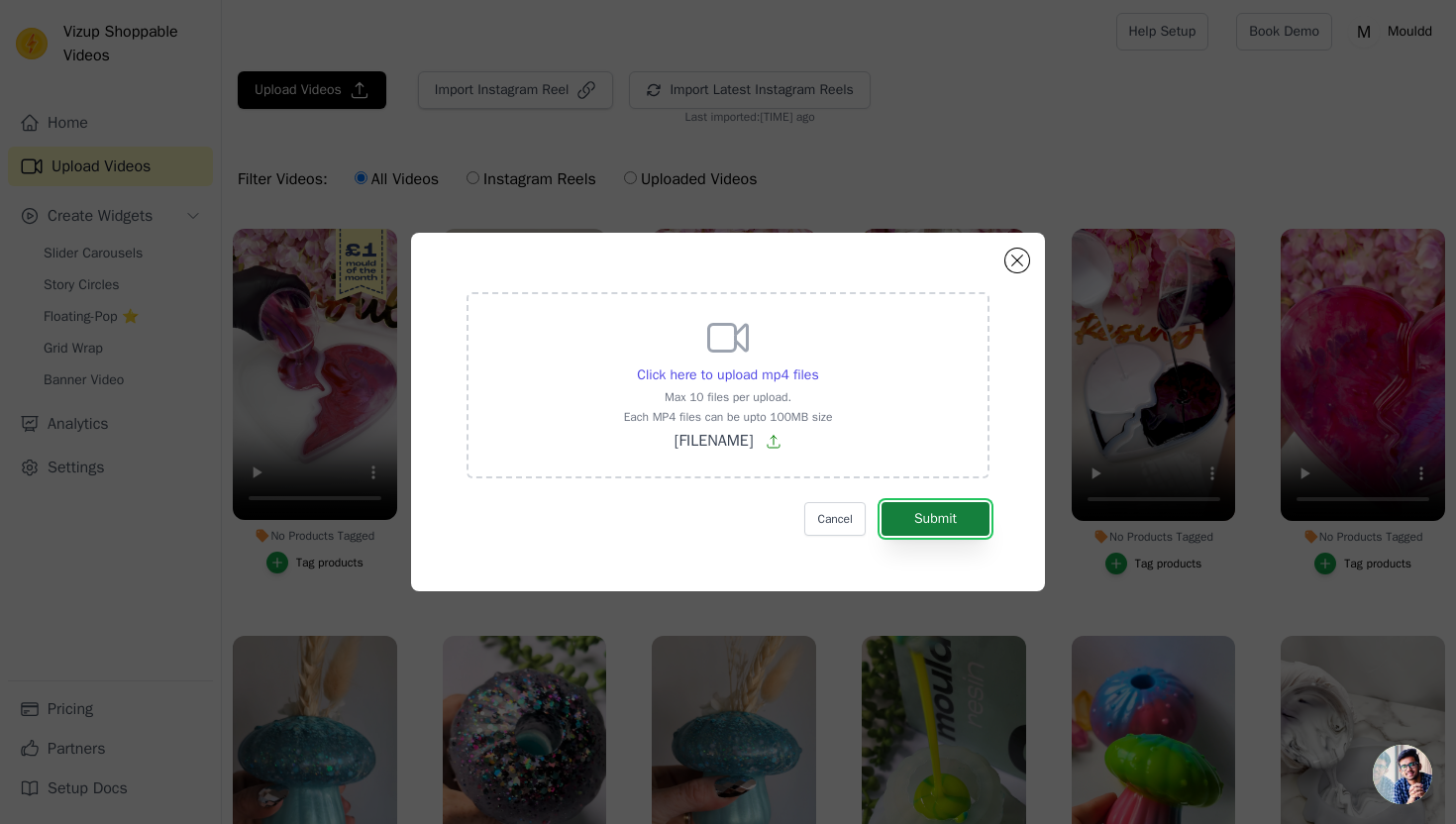 click on "Submit" at bounding box center [935, 519] 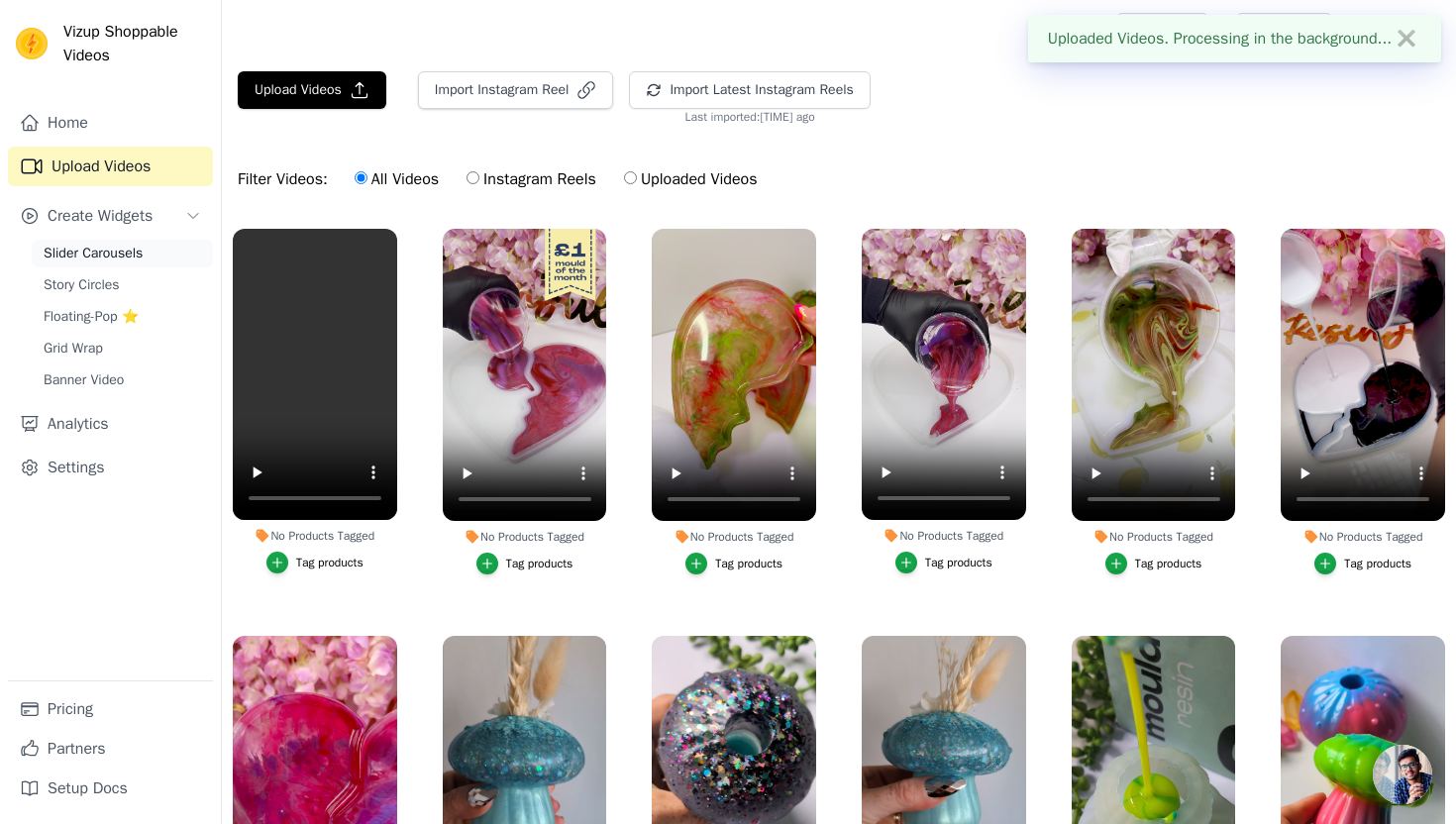 click on "Slider Carousels" at bounding box center [93, 254] 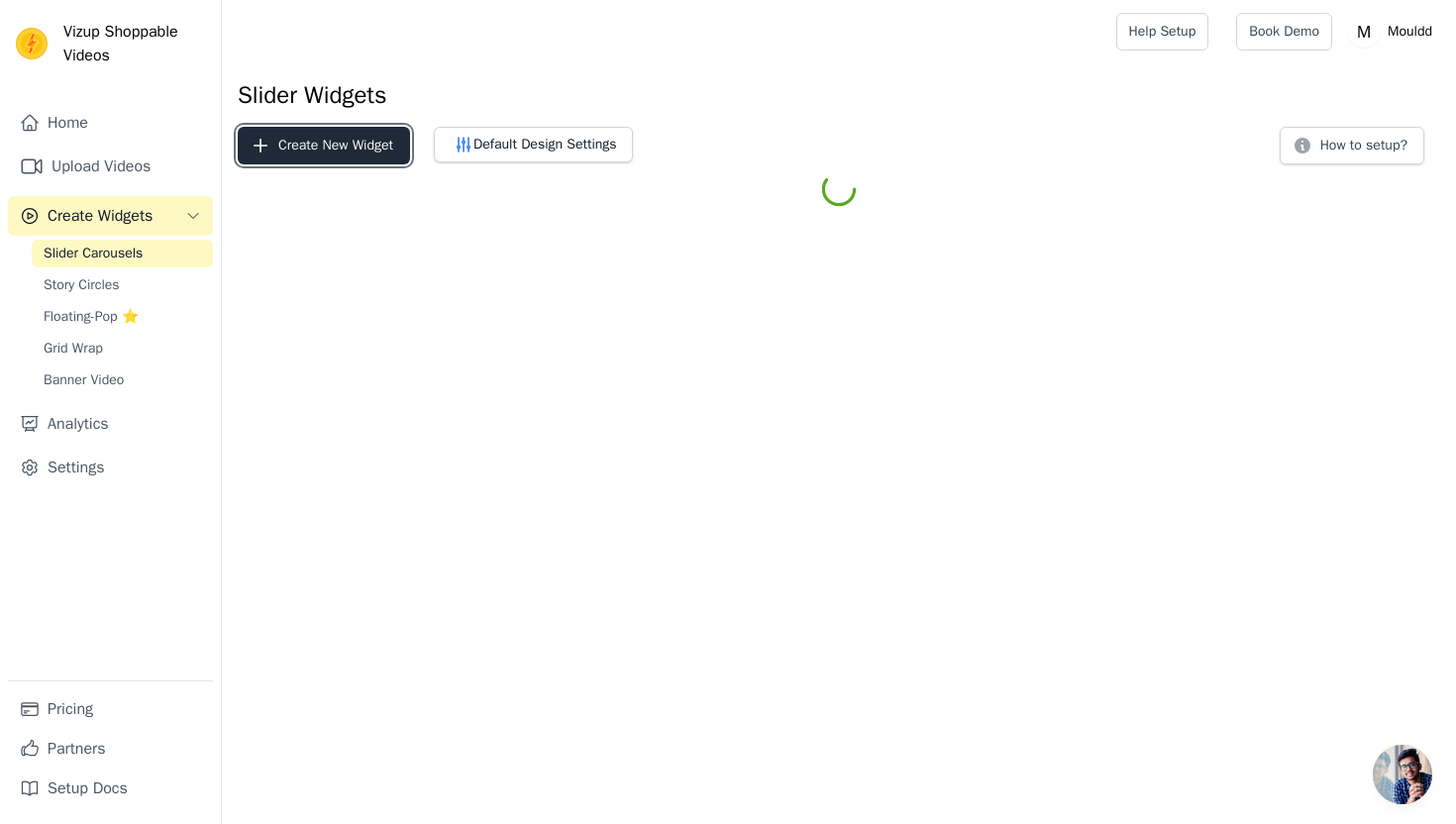 click on "Create New Widget" at bounding box center [324, 146] 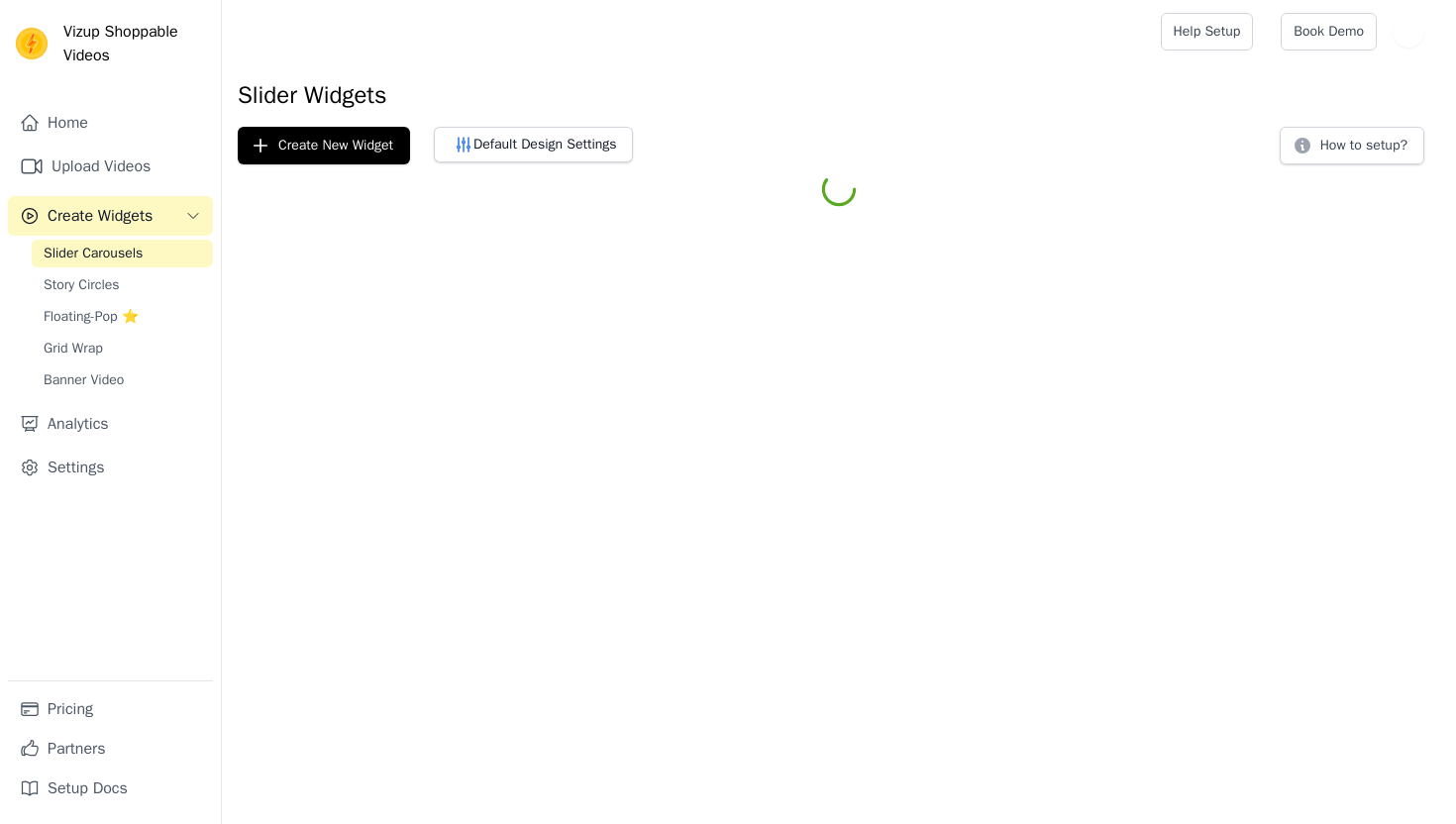 scroll, scrollTop: 0, scrollLeft: 0, axis: both 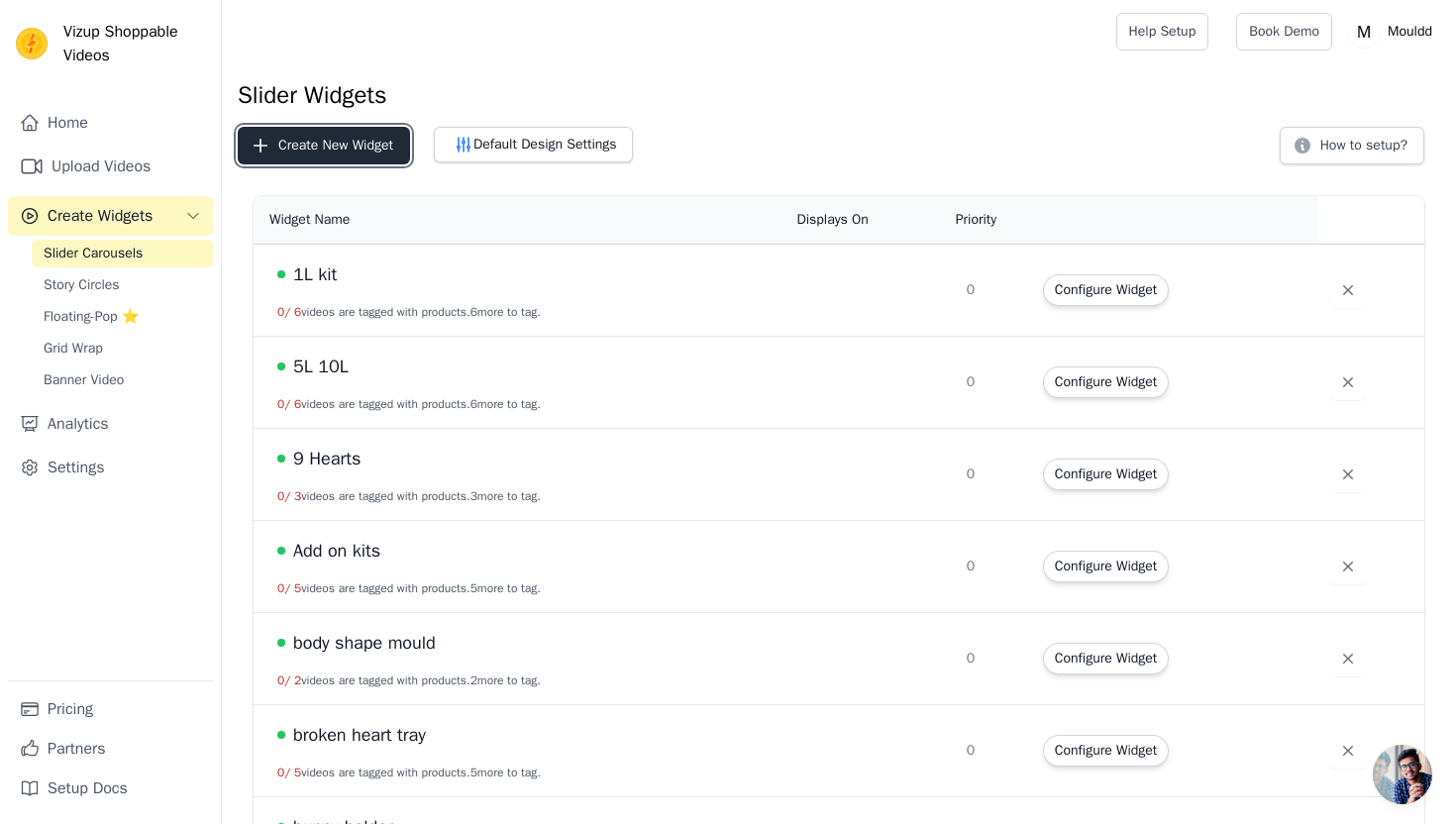 click on "Create New Widget" at bounding box center [324, 146] 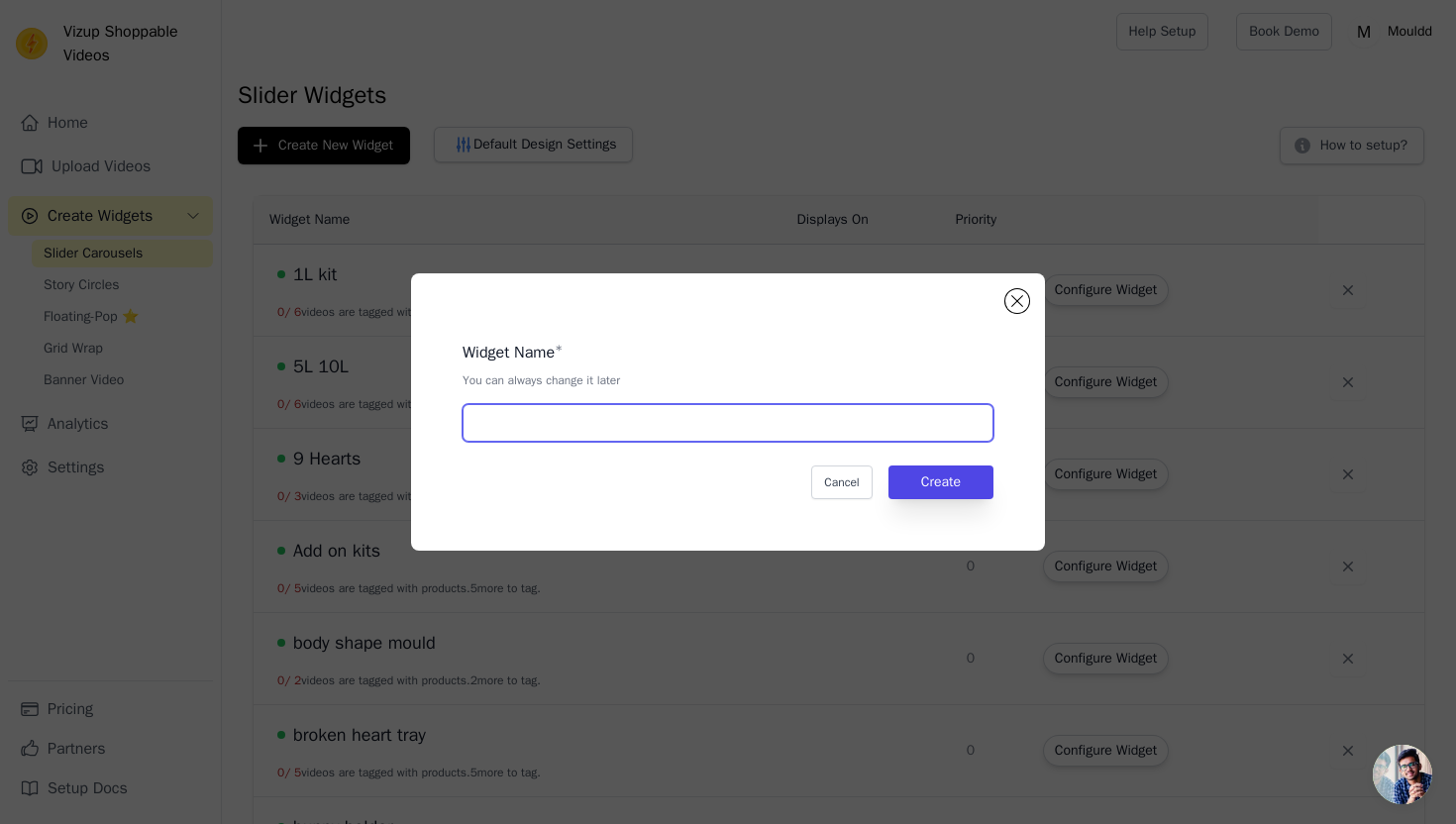 click at bounding box center (728, 423) 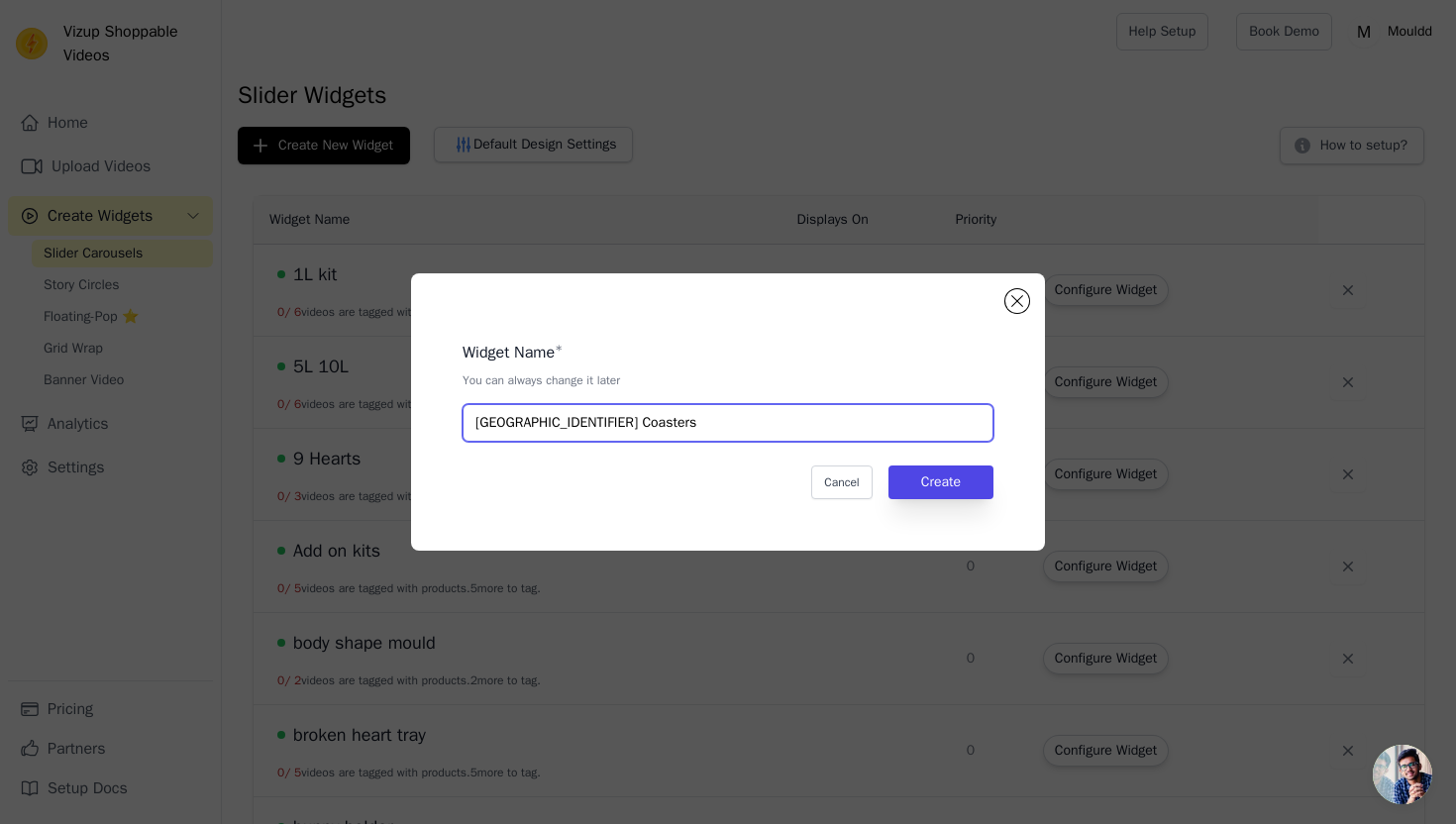 type on "[GEOGRAPHIC_IDENTIFIER] Coasters" 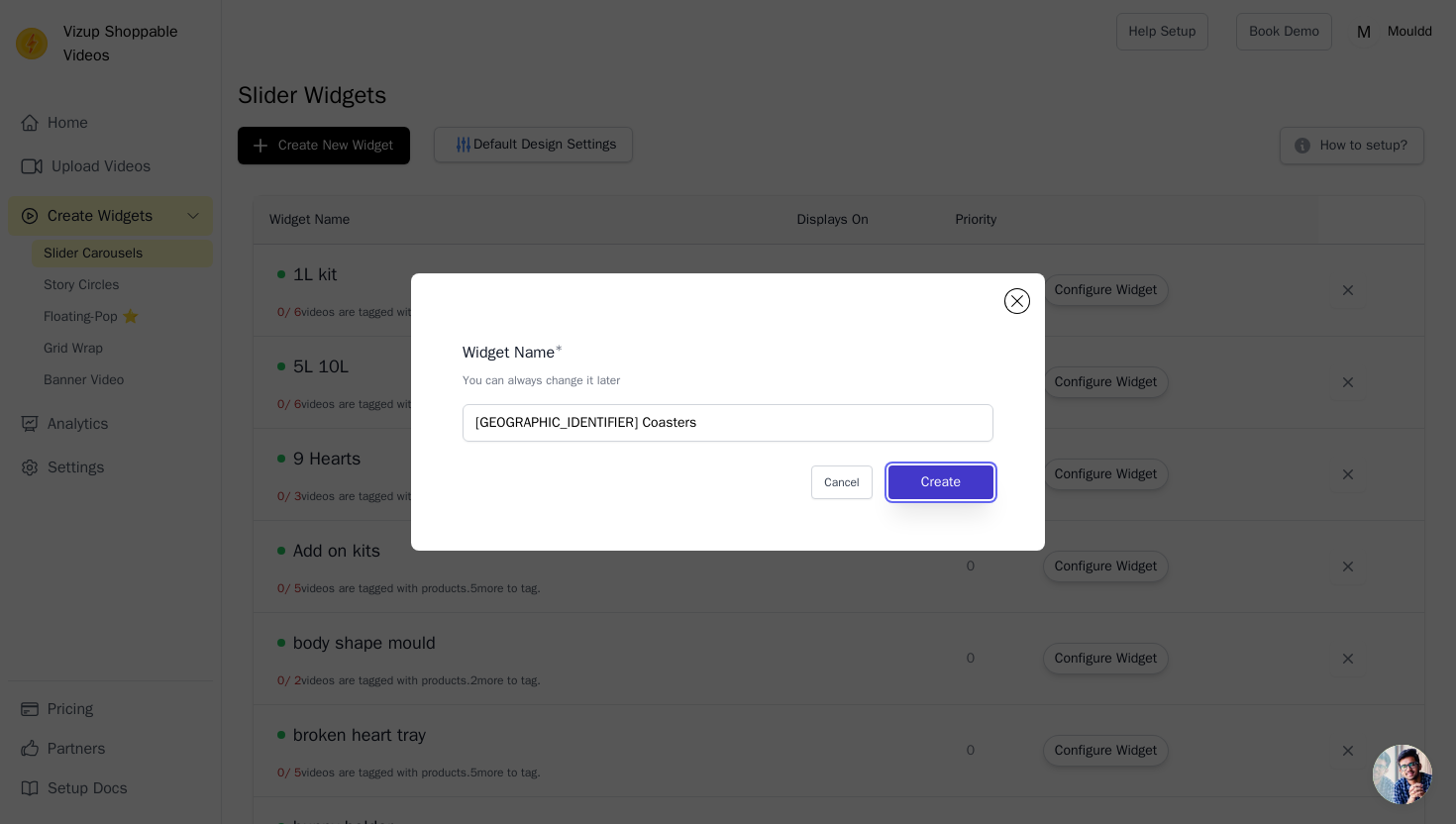 click on "Create" at bounding box center [941, 482] 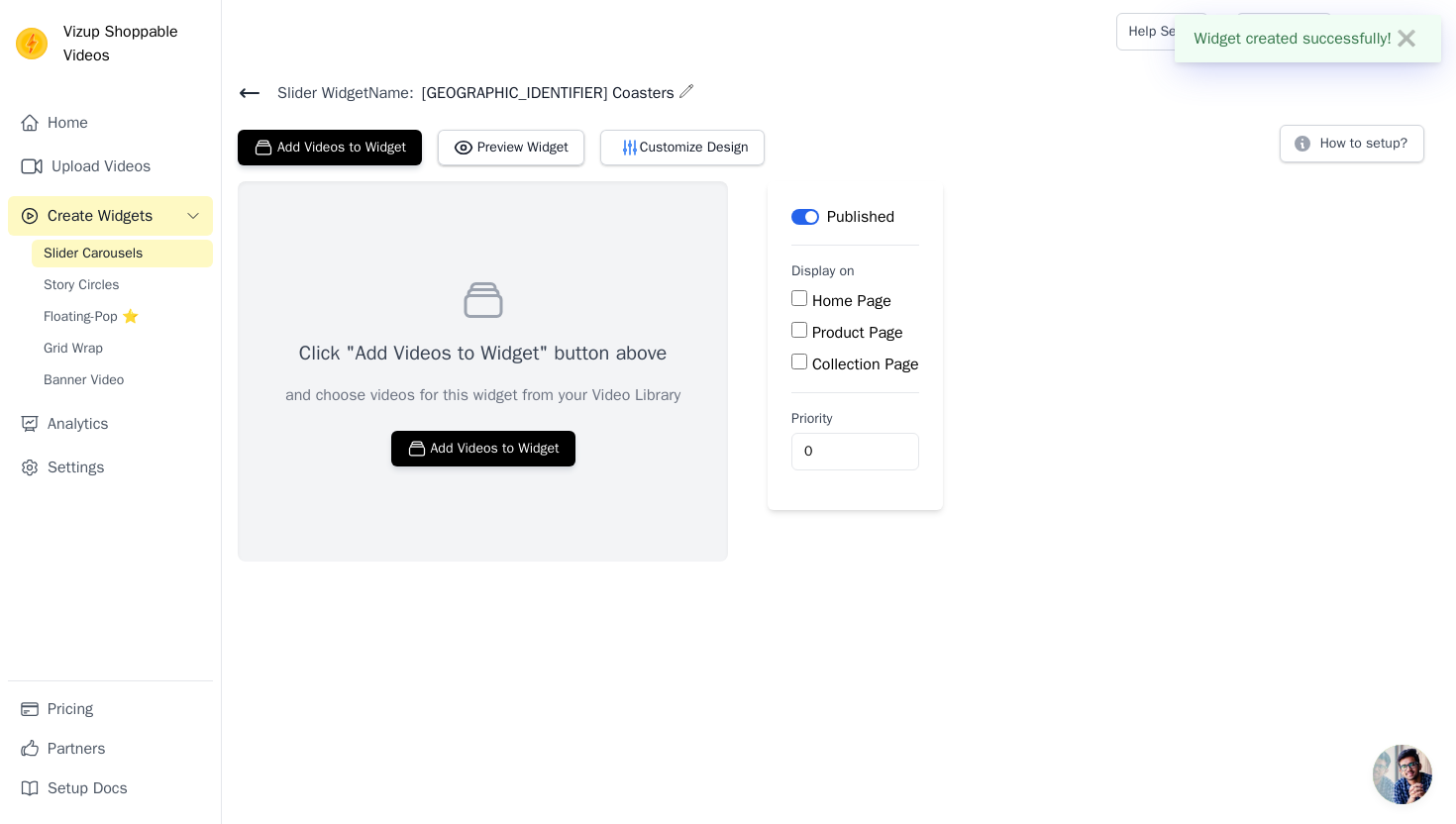 click on "Click "Add Videos to Widget" button above   and choose videos for this widget from your Video Library
Add Videos to Widget" at bounding box center (482, 371) 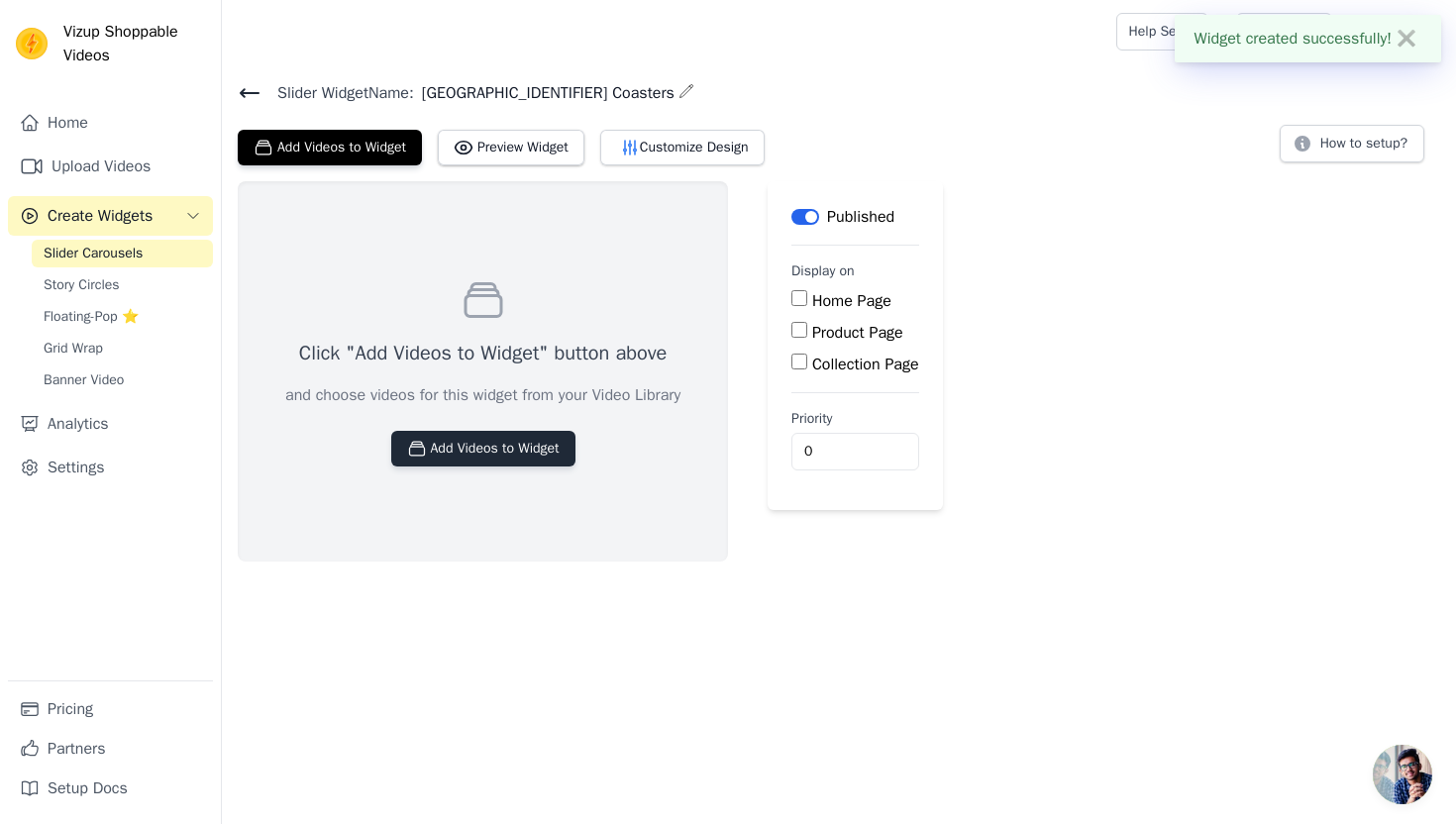 click on "Add Videos to Widget" at bounding box center (483, 449) 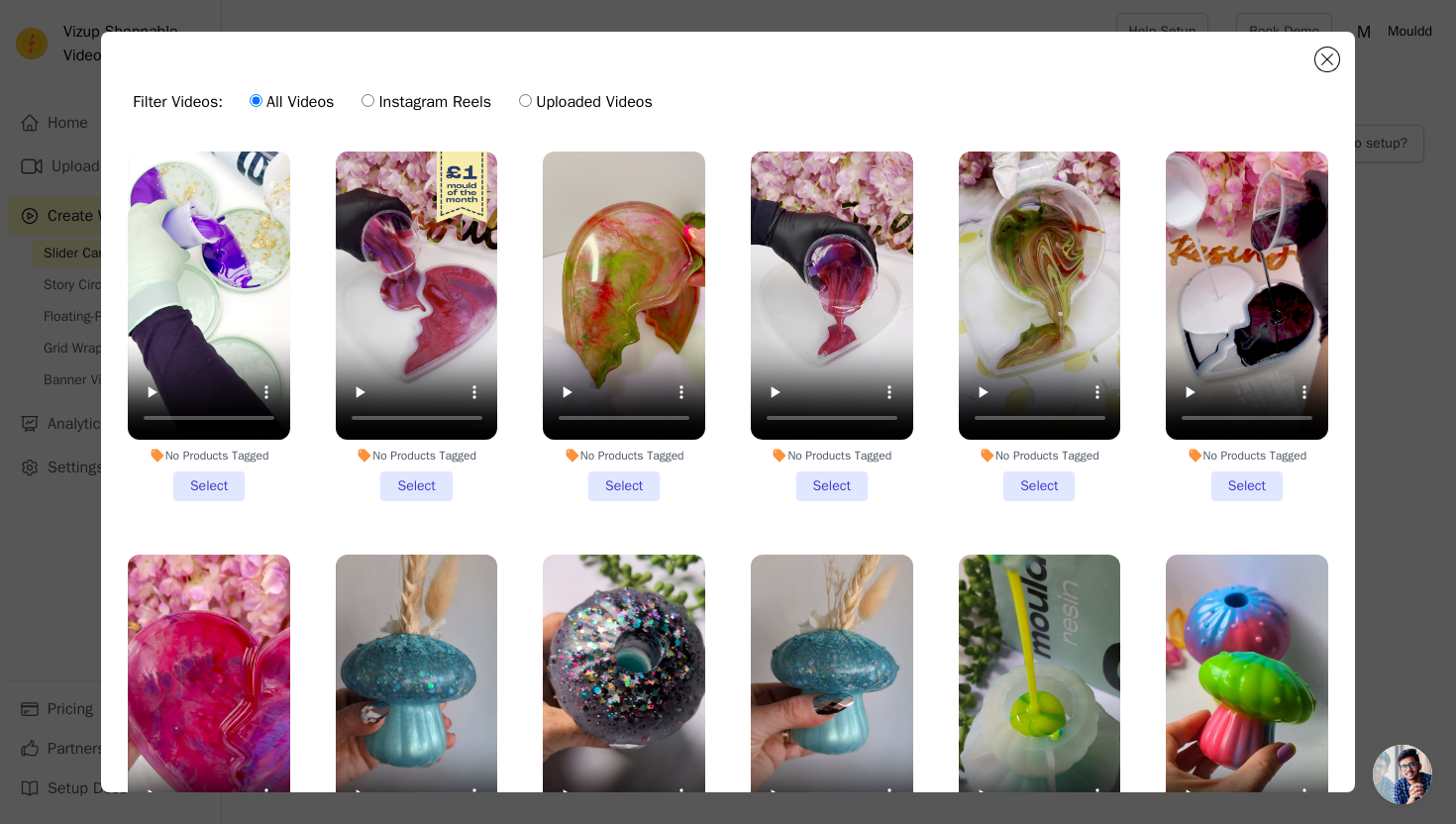 click on "No Products Tagged     Select" at bounding box center [209, 326] 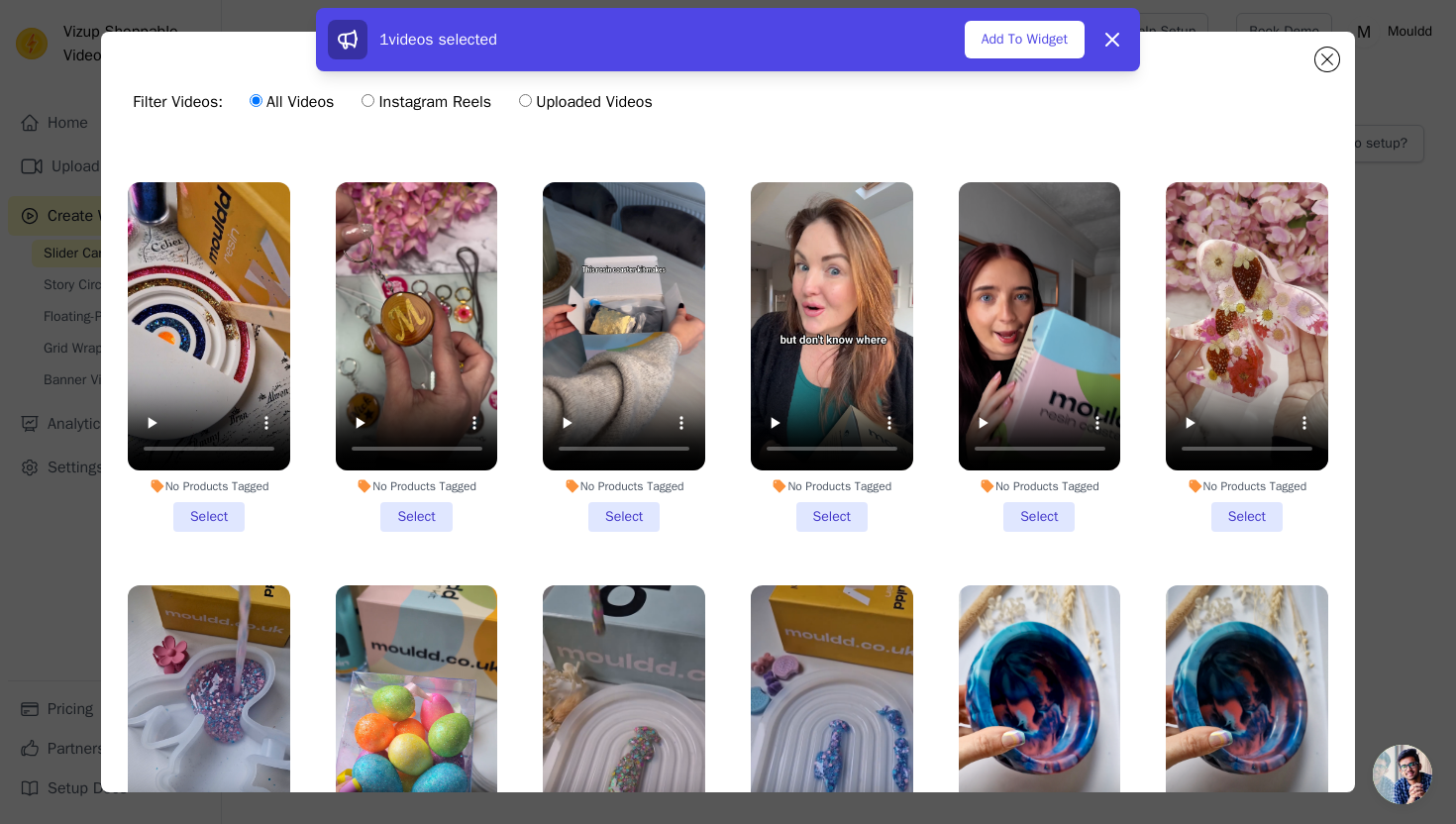 scroll, scrollTop: 4421, scrollLeft: 0, axis: vertical 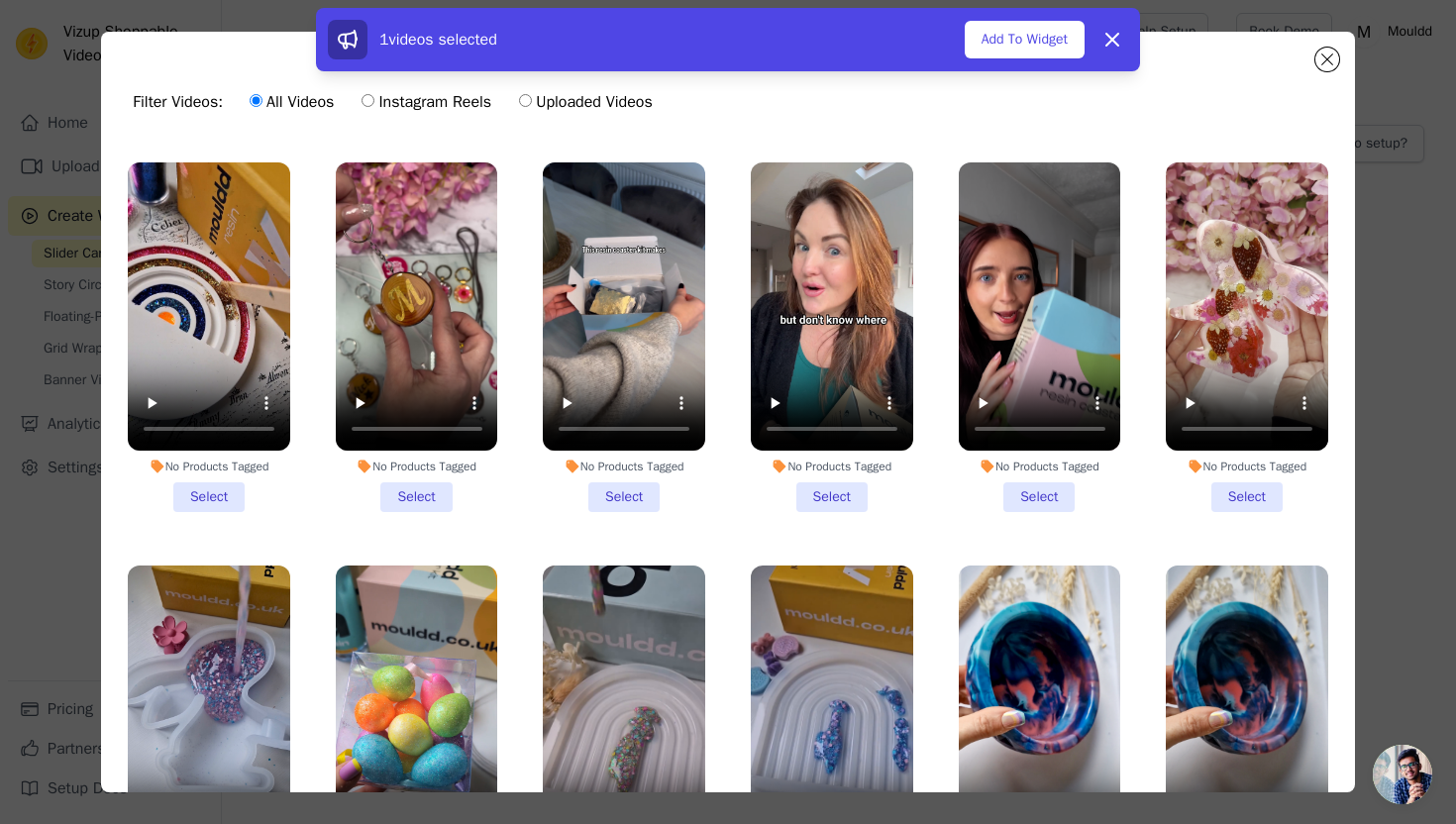click on "No Products Tagged     Select" at bounding box center (624, 337) 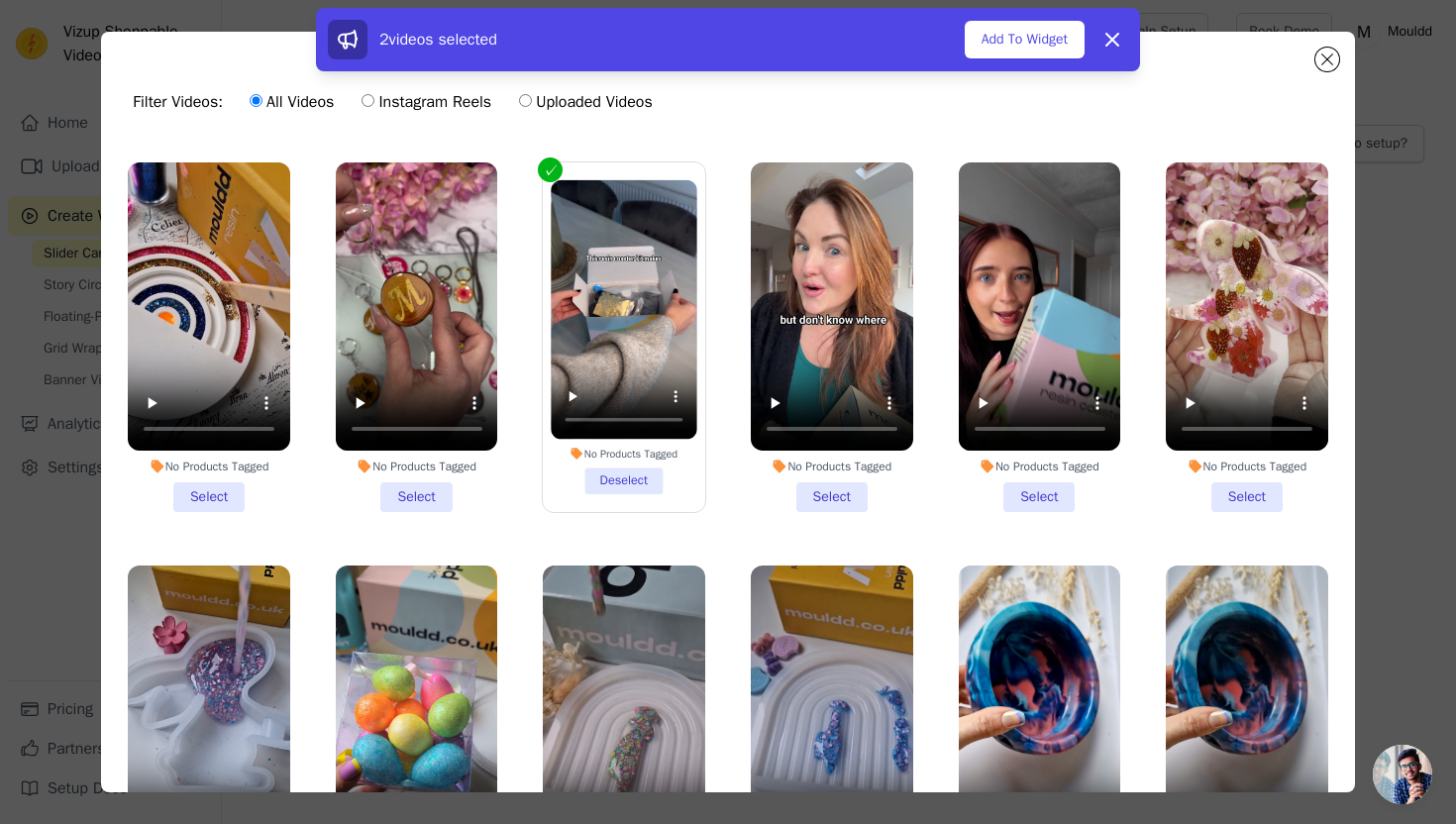 click on "No Products Tagged     Select" at bounding box center [832, 337] 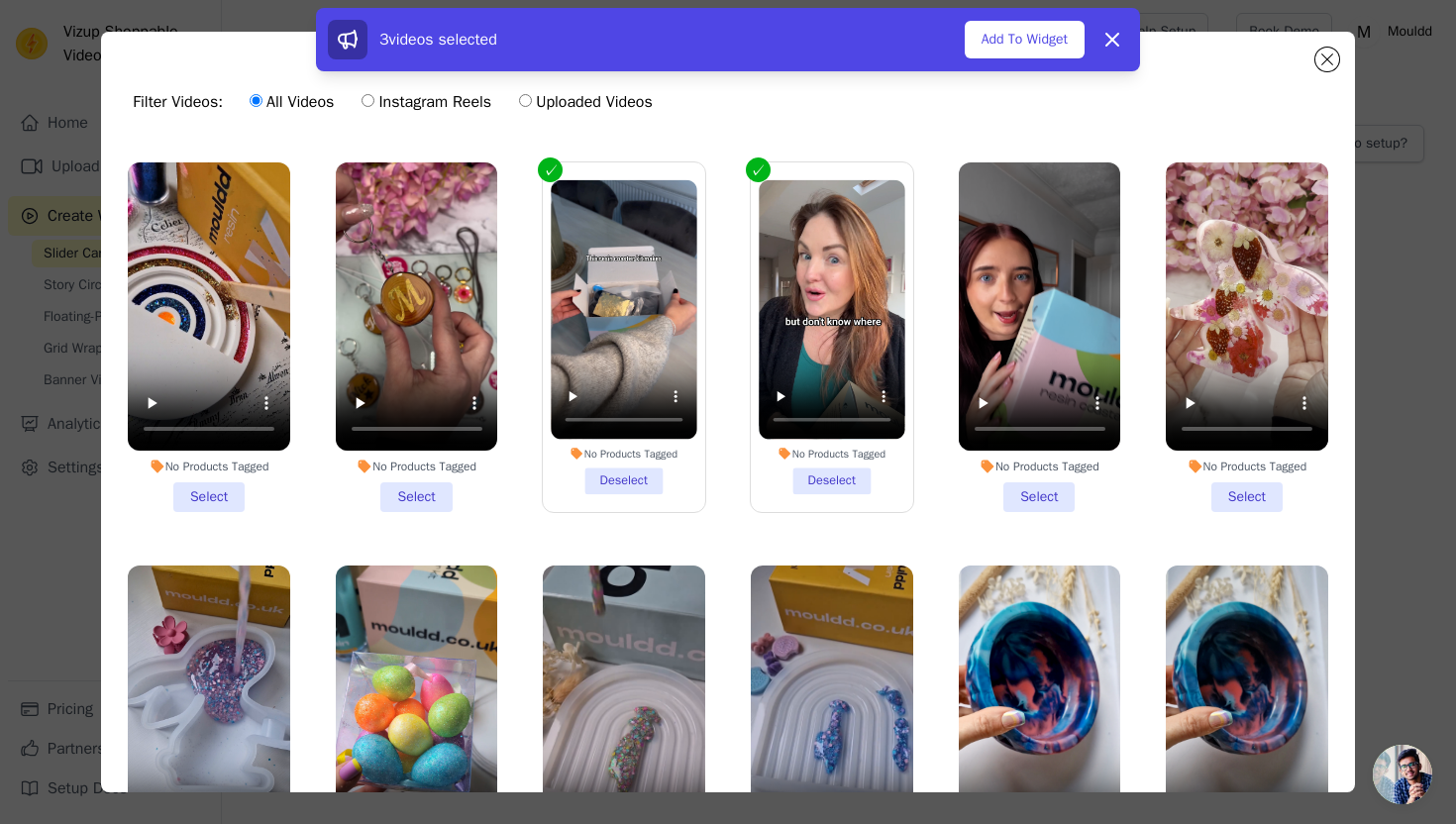 click on "No Products Tagged     Select" at bounding box center (1040, 337) 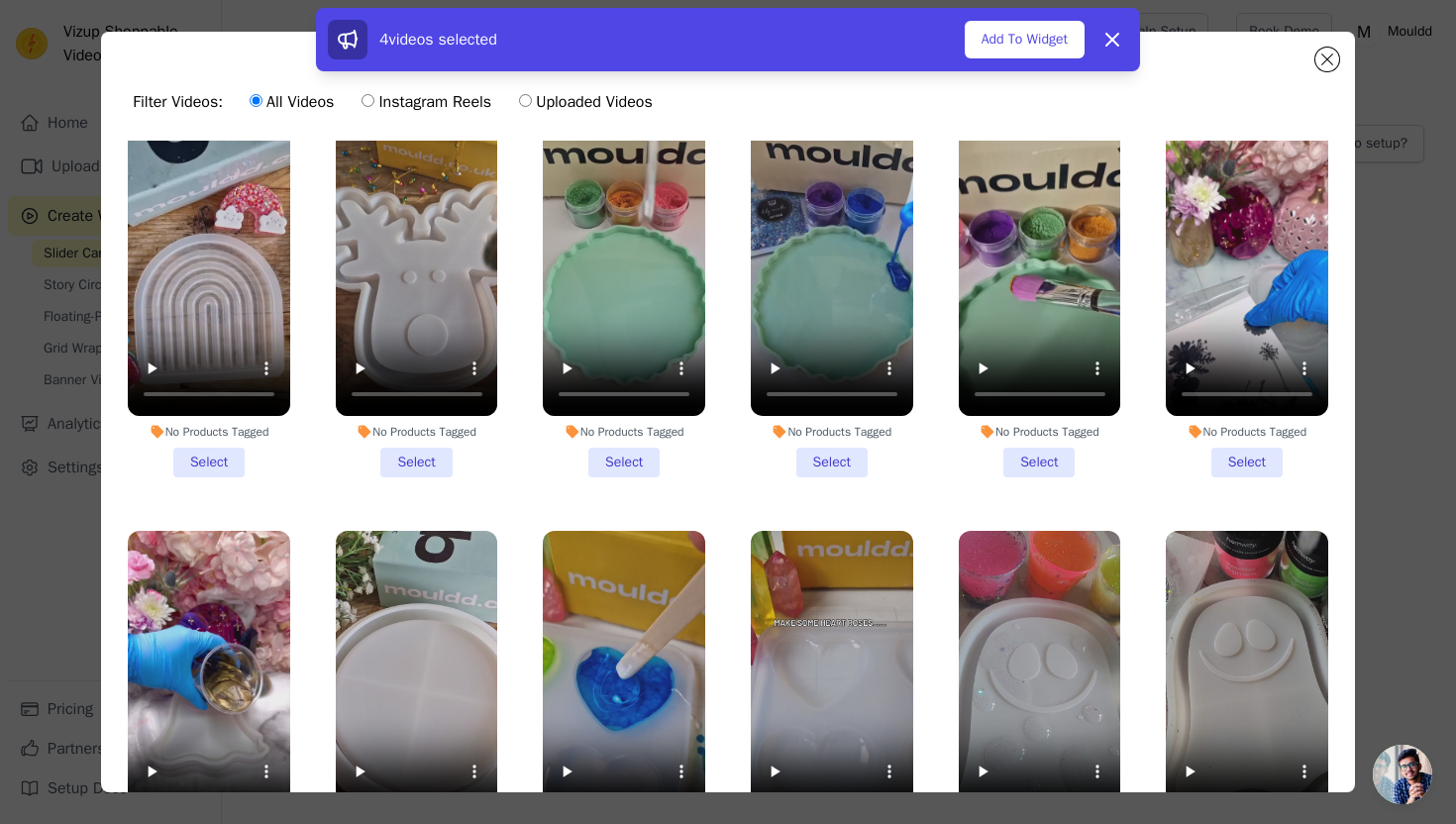 scroll, scrollTop: 6081, scrollLeft: 0, axis: vertical 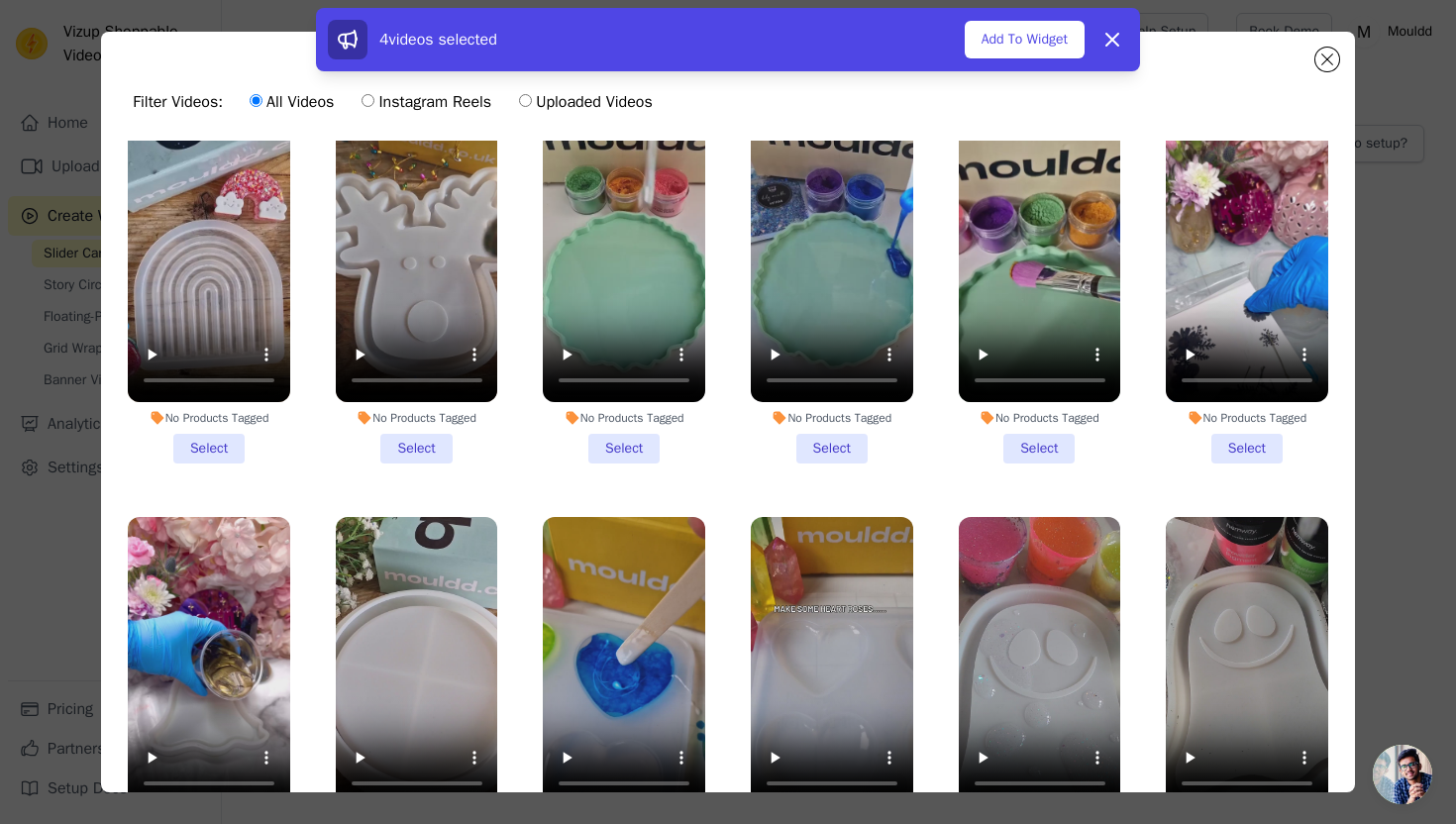 click on "No Products Tagged     Select" at bounding box center (624, 288) 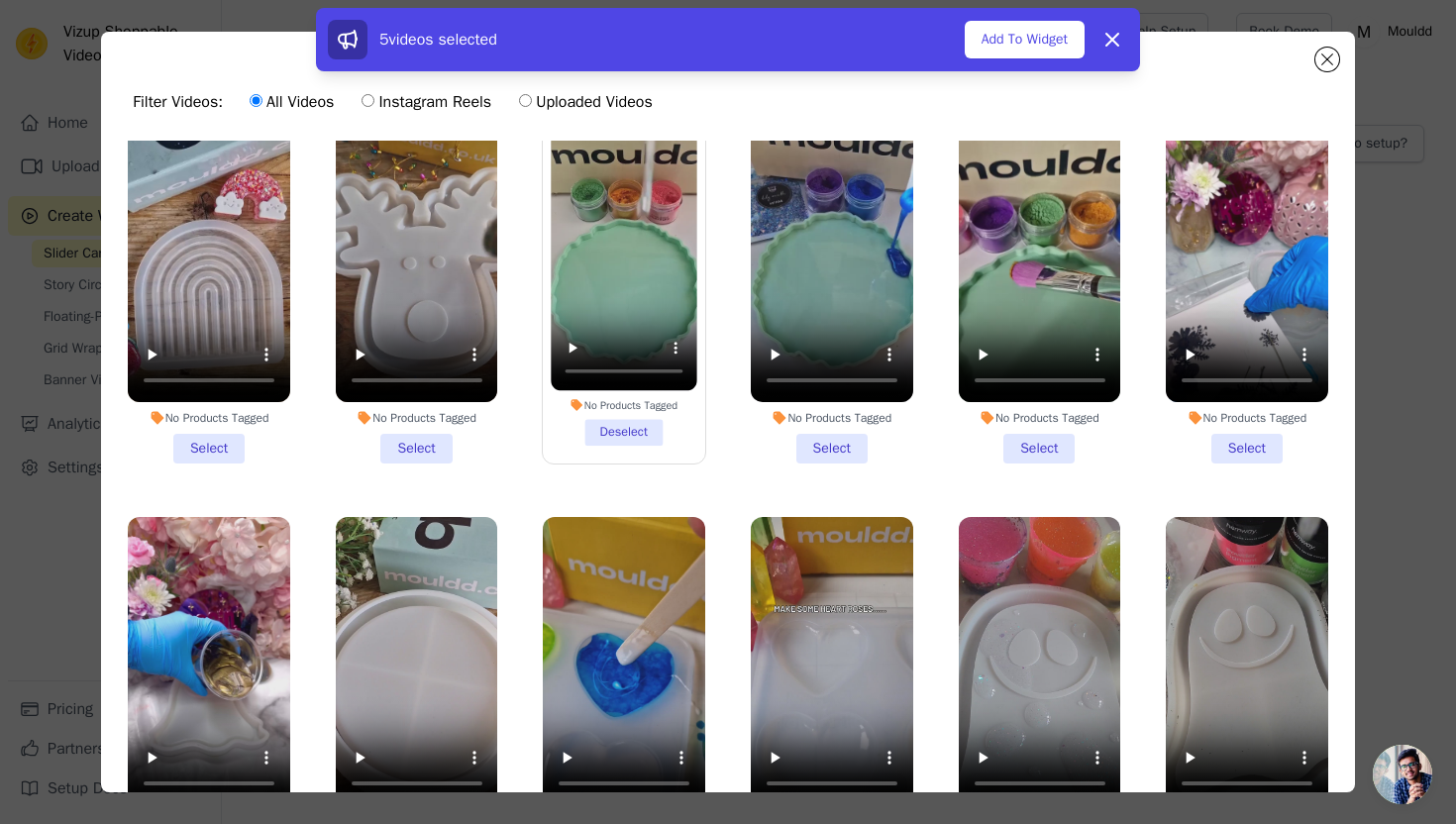 click on "No Products Tagged     Select" at bounding box center [832, 288] 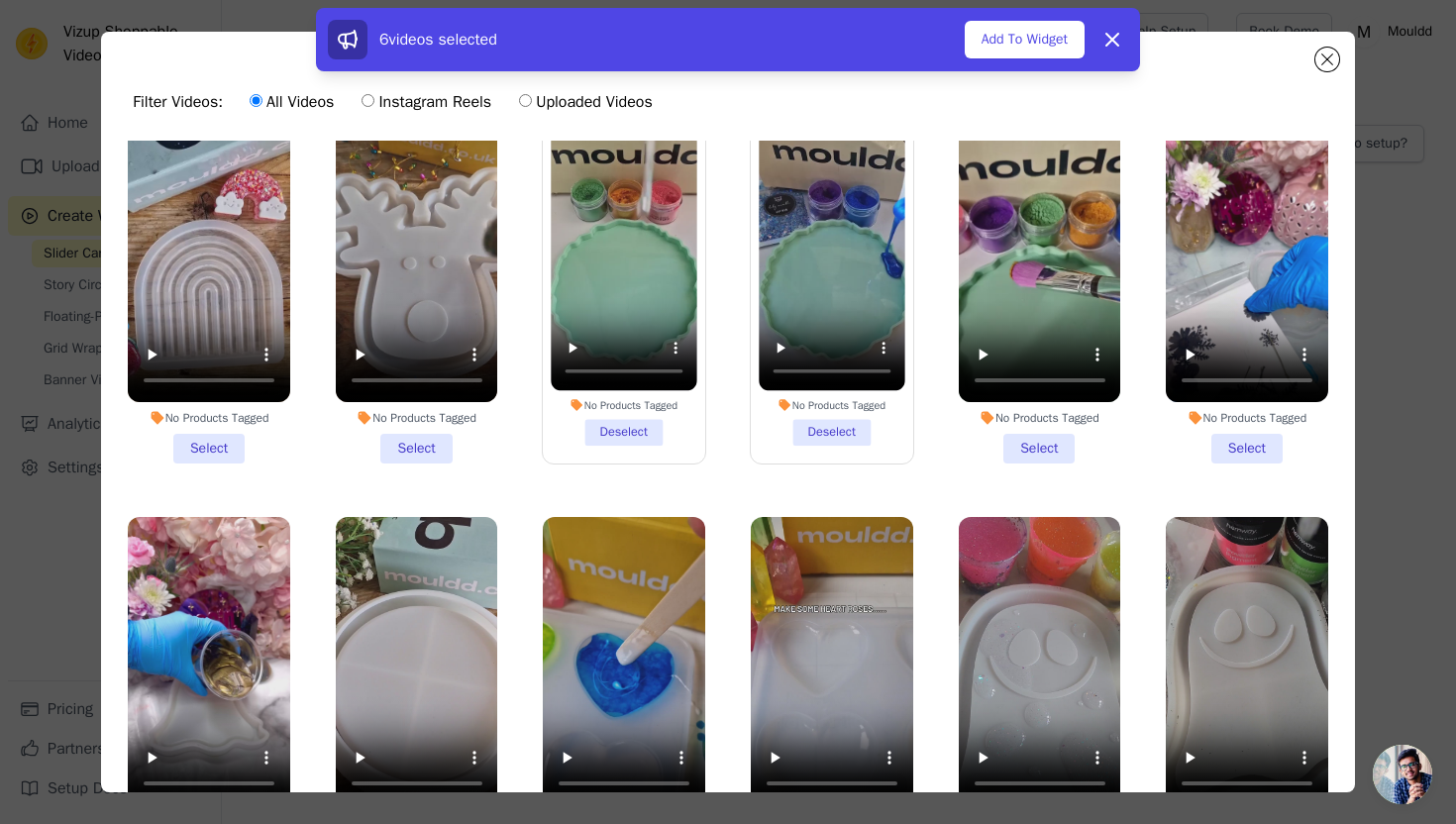 click on "No Products Tagged     Select" at bounding box center [1040, 288] 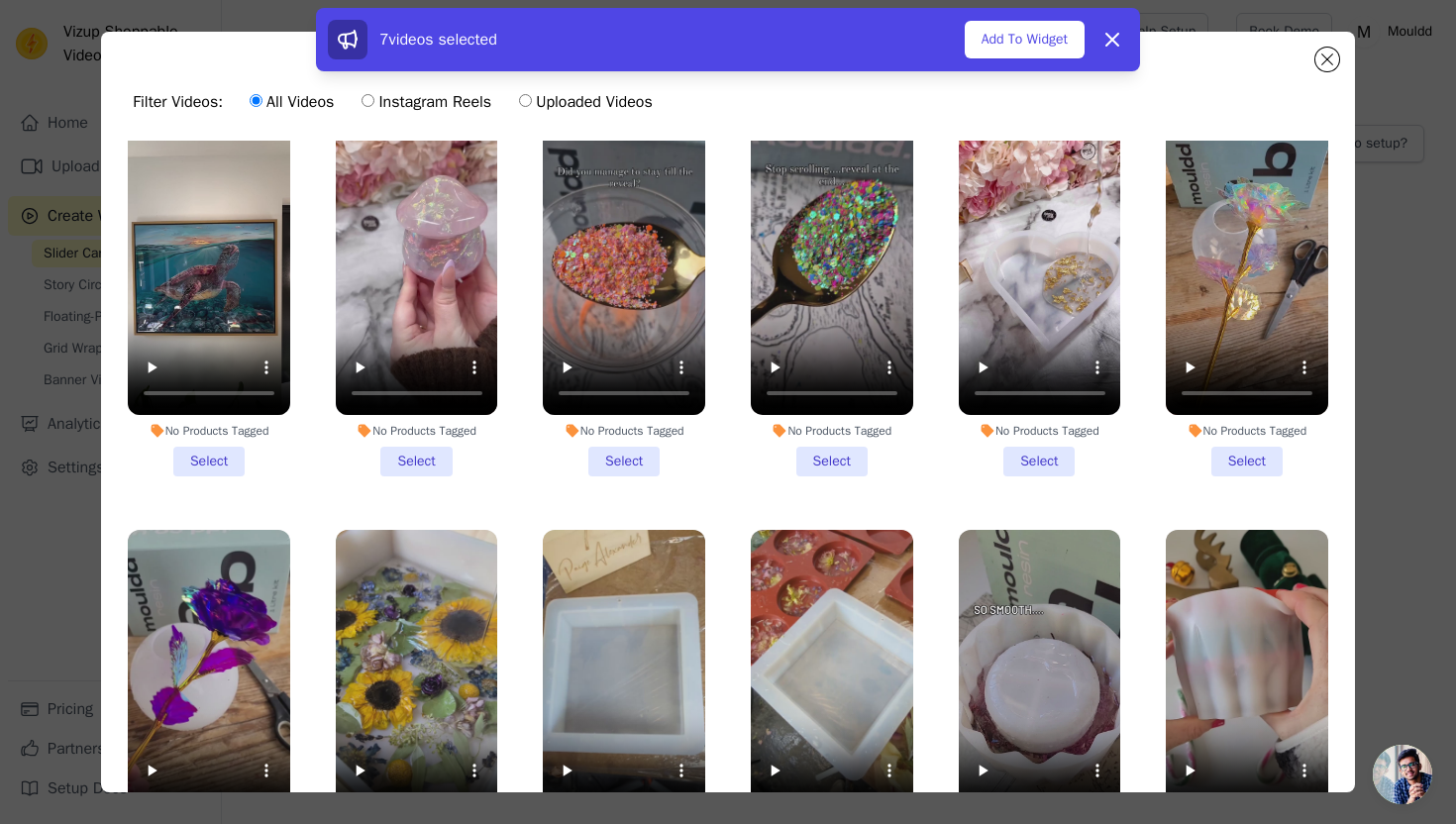 scroll, scrollTop: 7316, scrollLeft: 0, axis: vertical 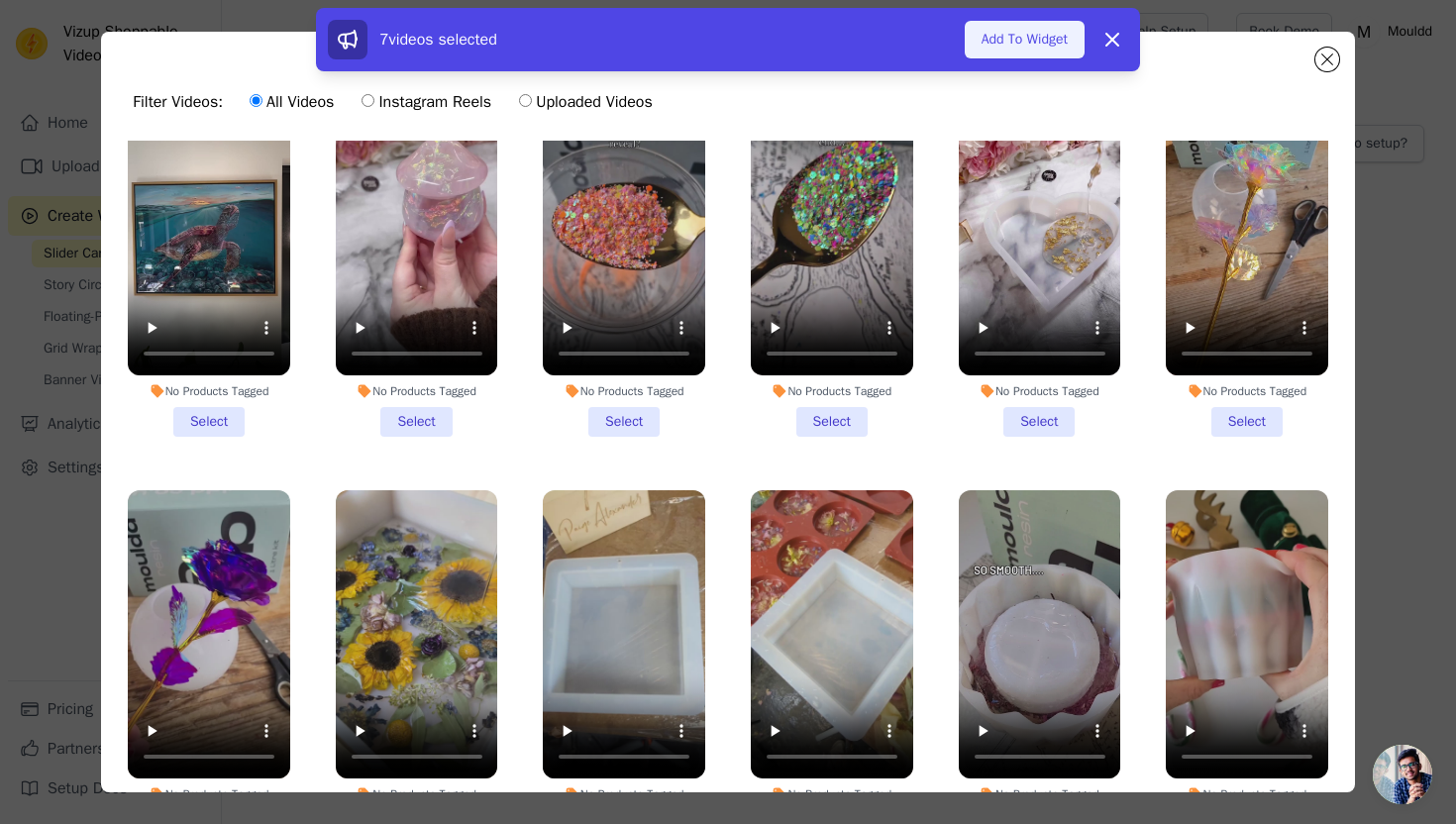 click on "Add To Widget" at bounding box center (1024, 40) 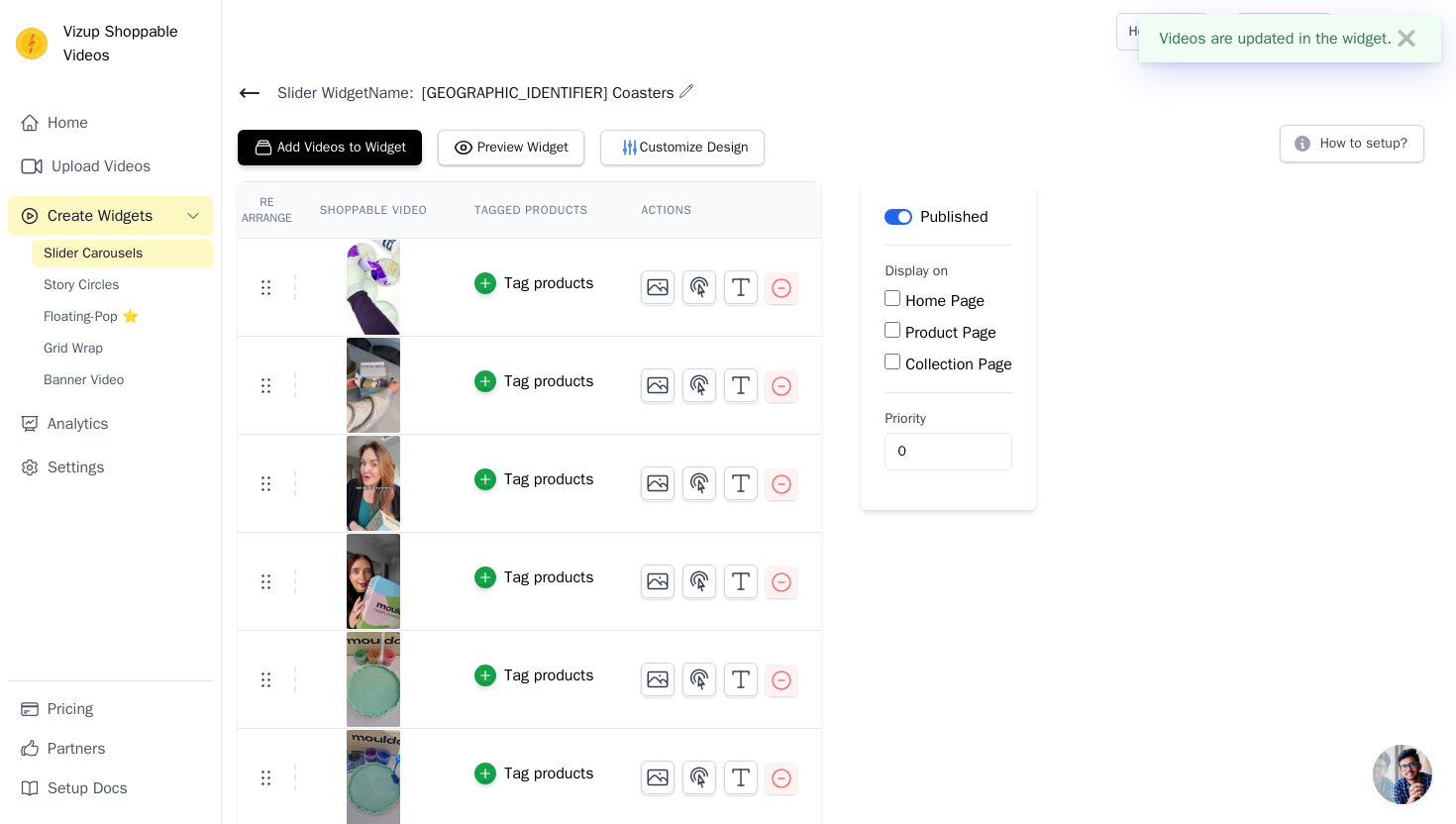 scroll, scrollTop: 100, scrollLeft: 0, axis: vertical 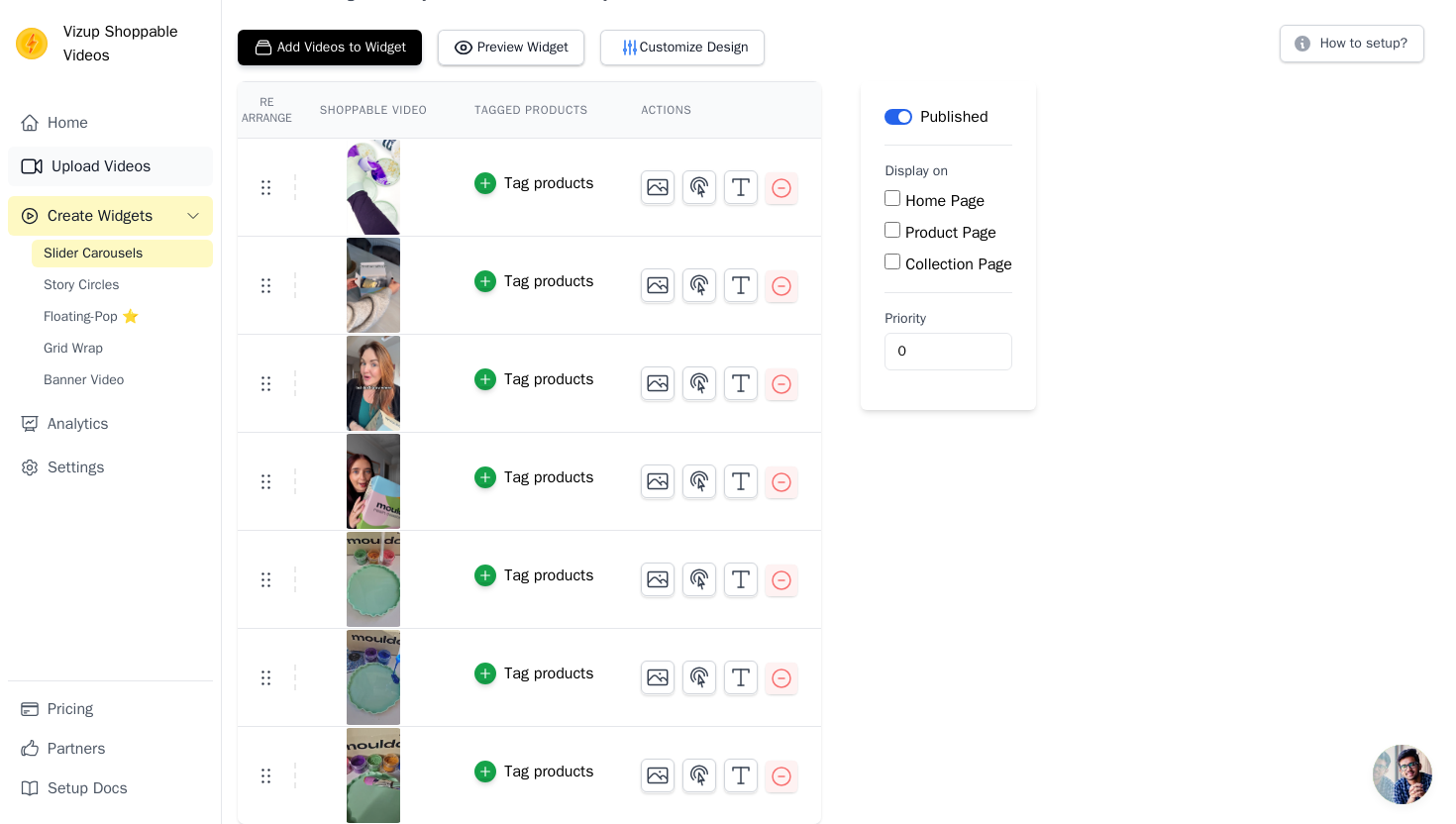 click on "Upload Videos" at bounding box center [110, 166] 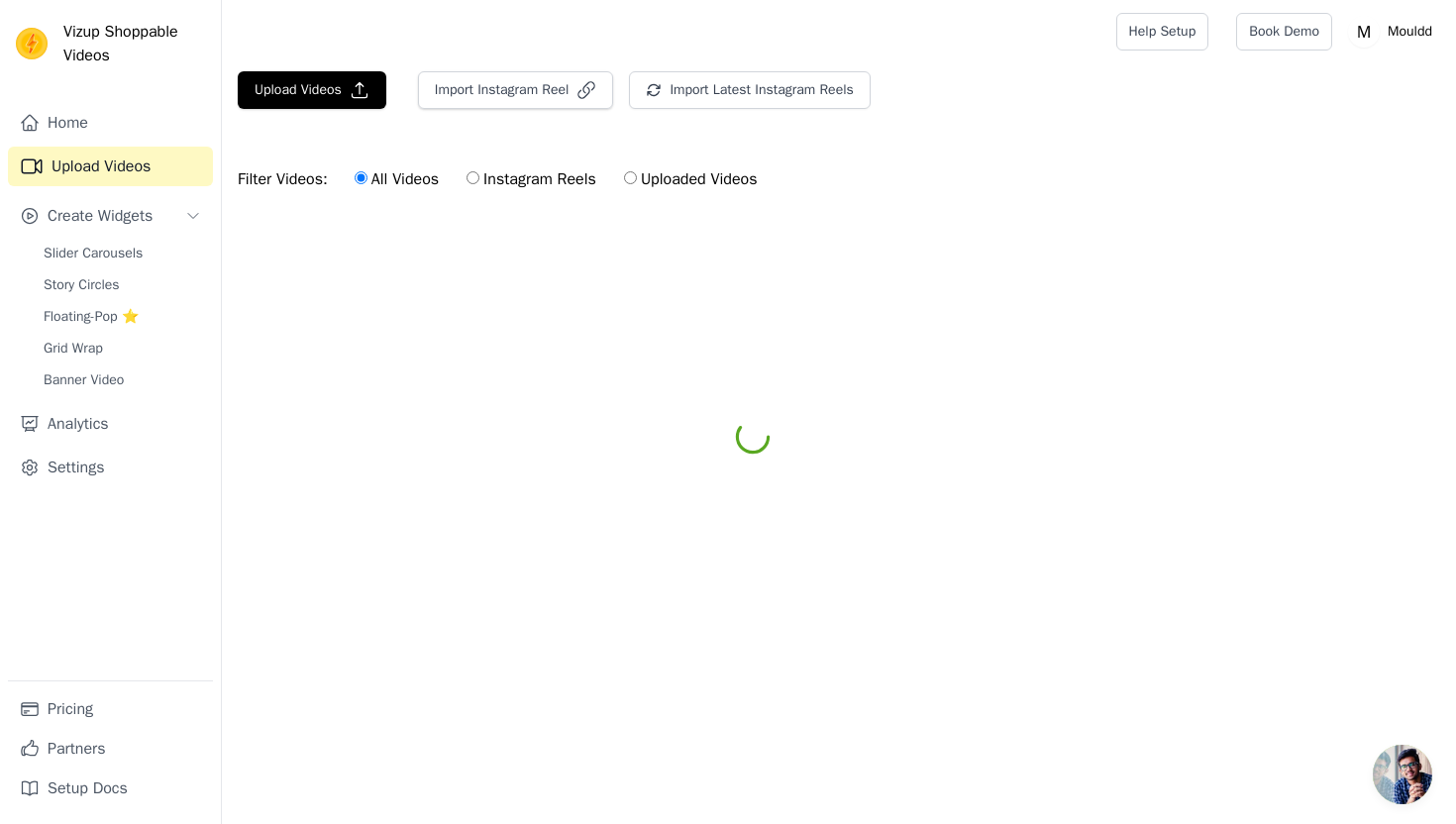 scroll, scrollTop: 0, scrollLeft: 0, axis: both 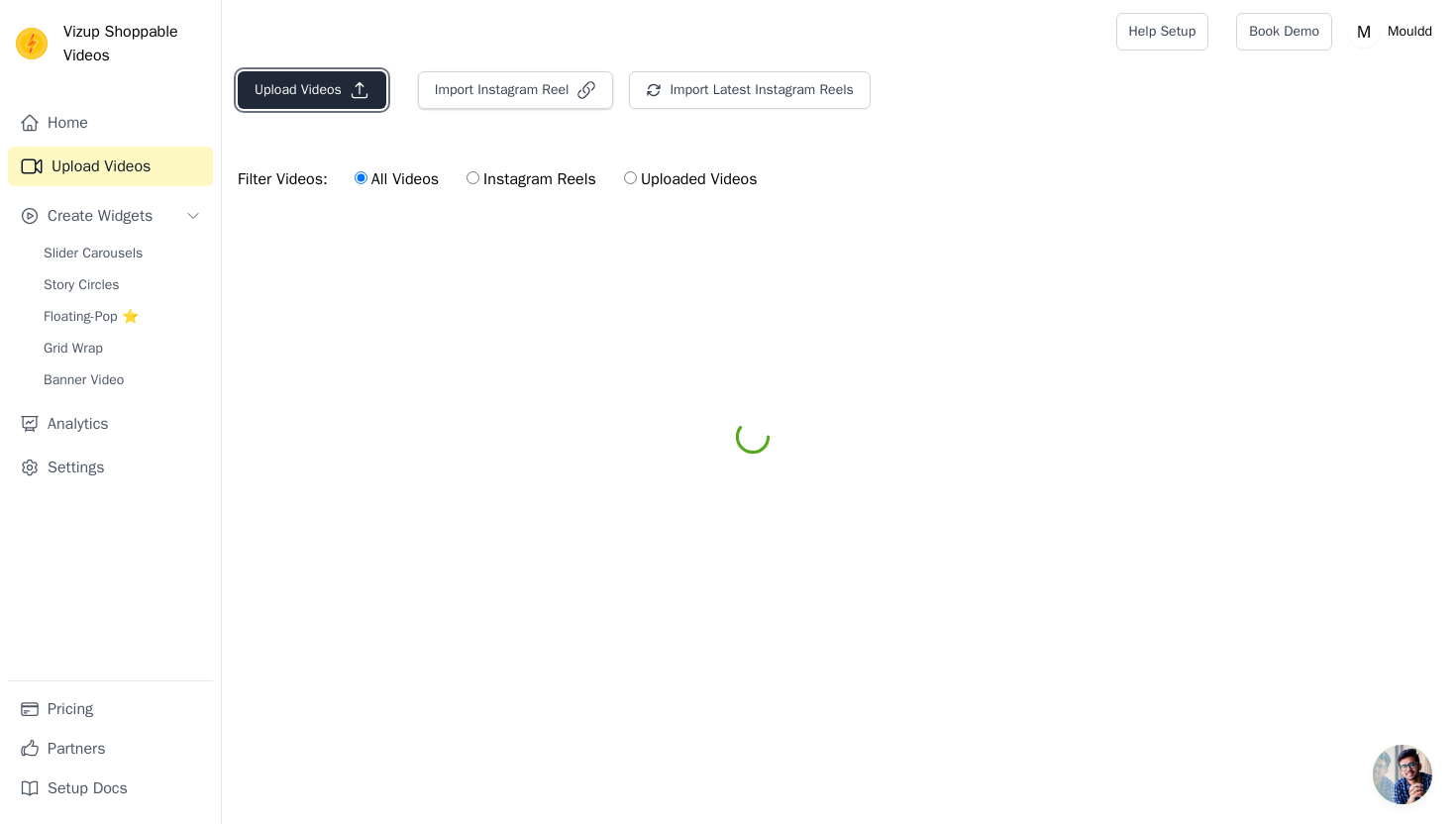 click on "Upload Videos" at bounding box center [312, 90] 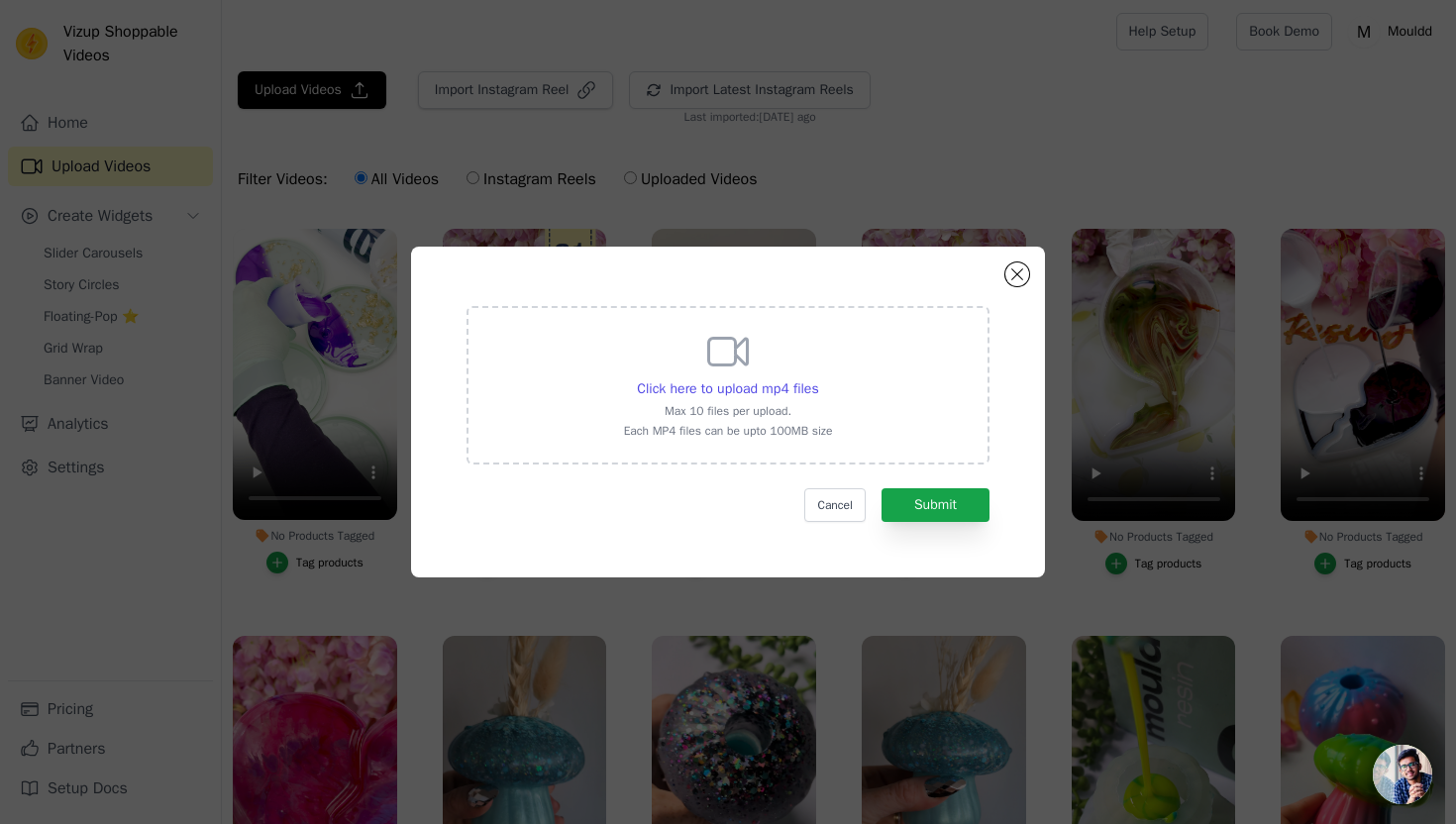 click on "Click here to upload mp4 files     Max 10 files per upload.   Each MP4 files can be upto 100MB size" at bounding box center [728, 385] 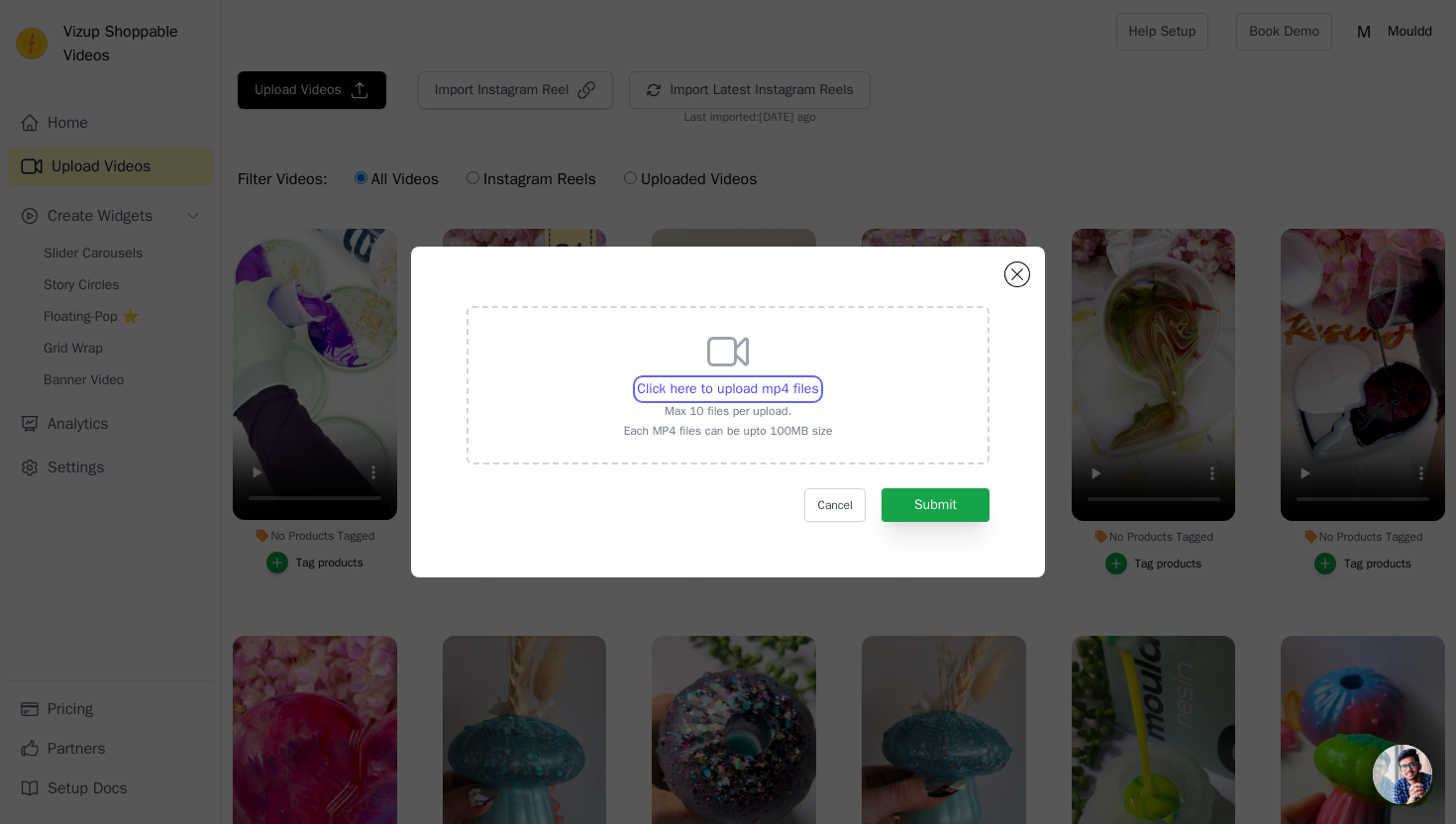 type on "C:\fakepath\Coaster Kit whats inside.mp4" 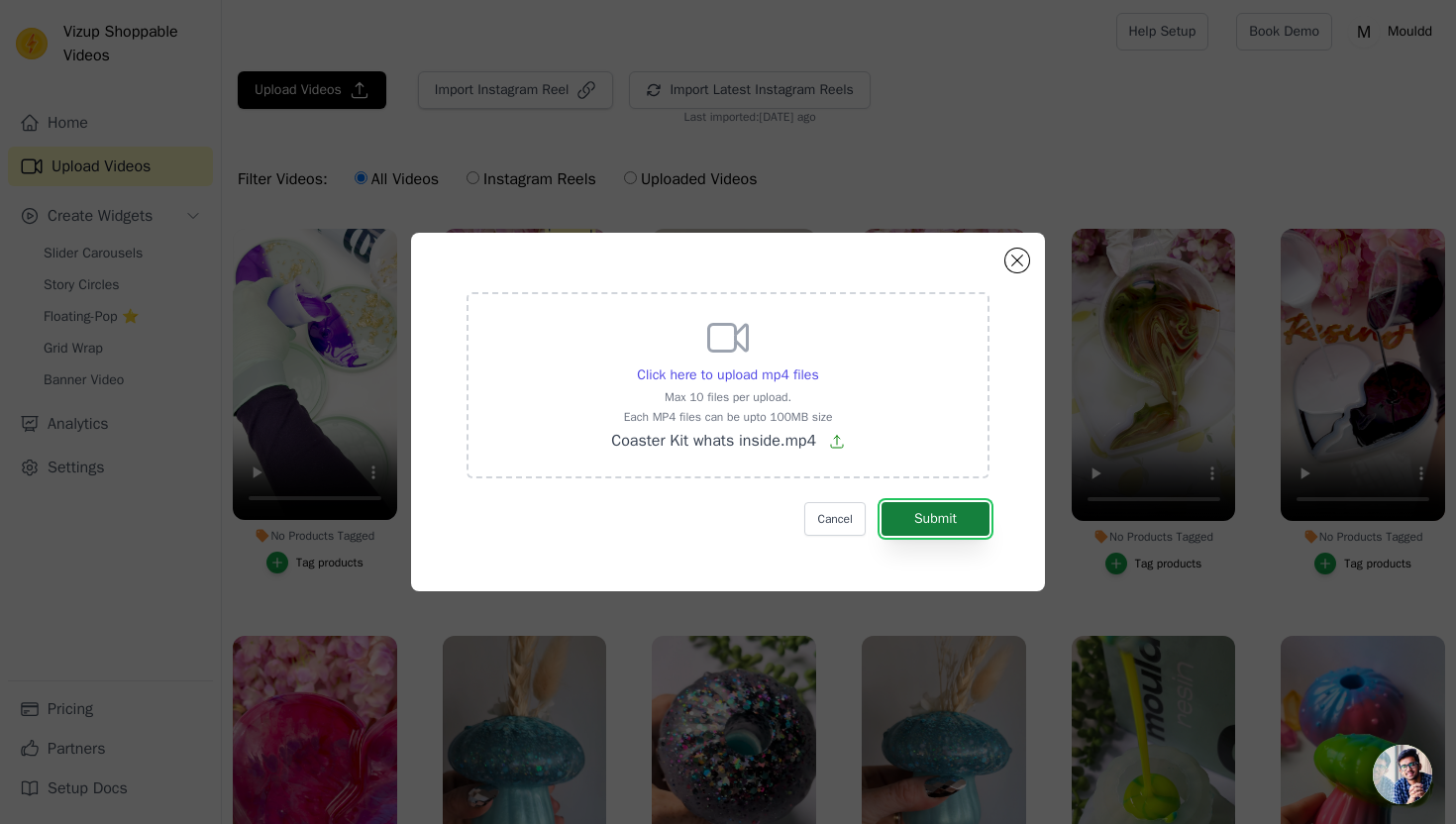 click on "Submit" at bounding box center (935, 519) 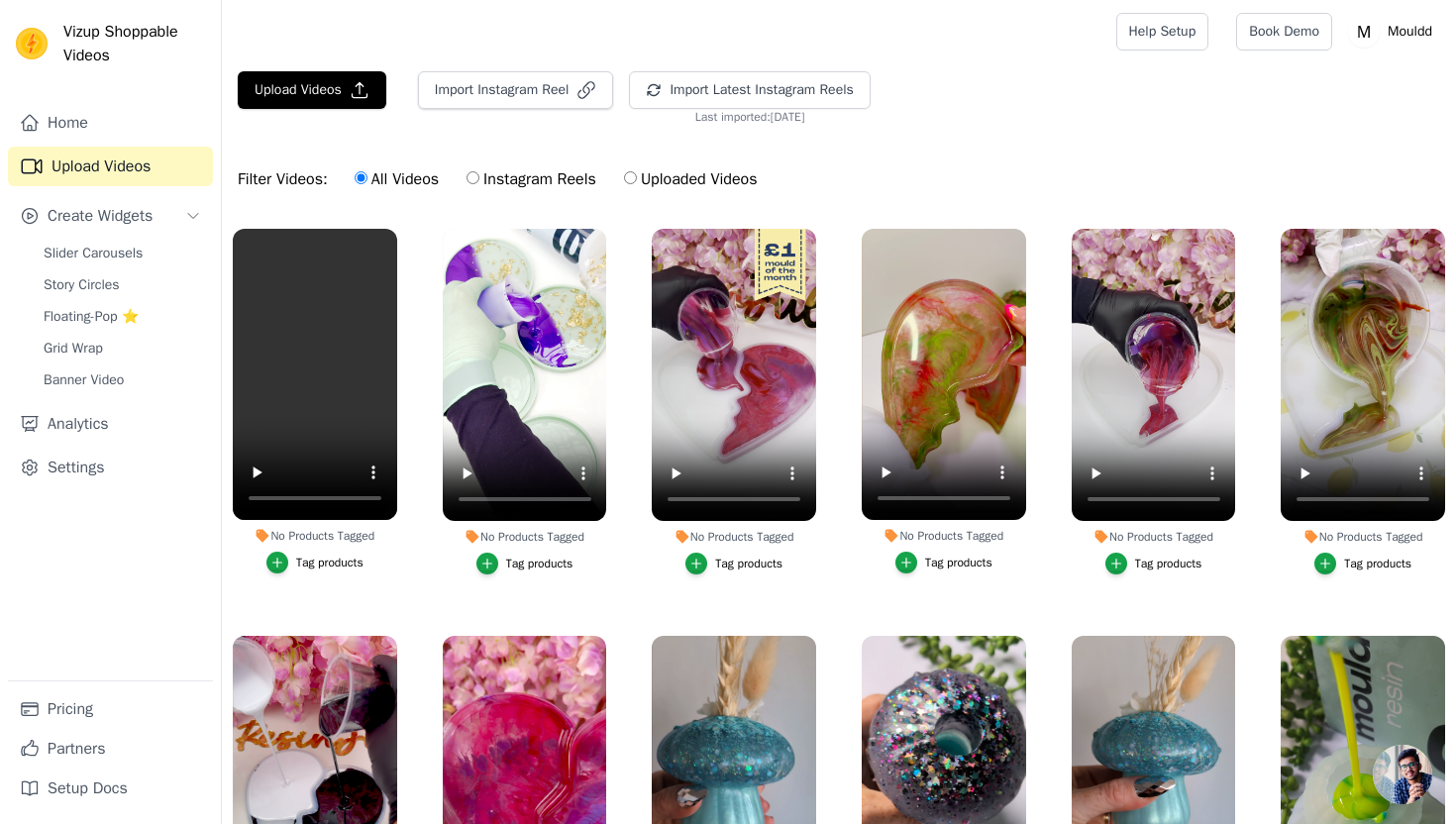 scroll, scrollTop: 0, scrollLeft: 0, axis: both 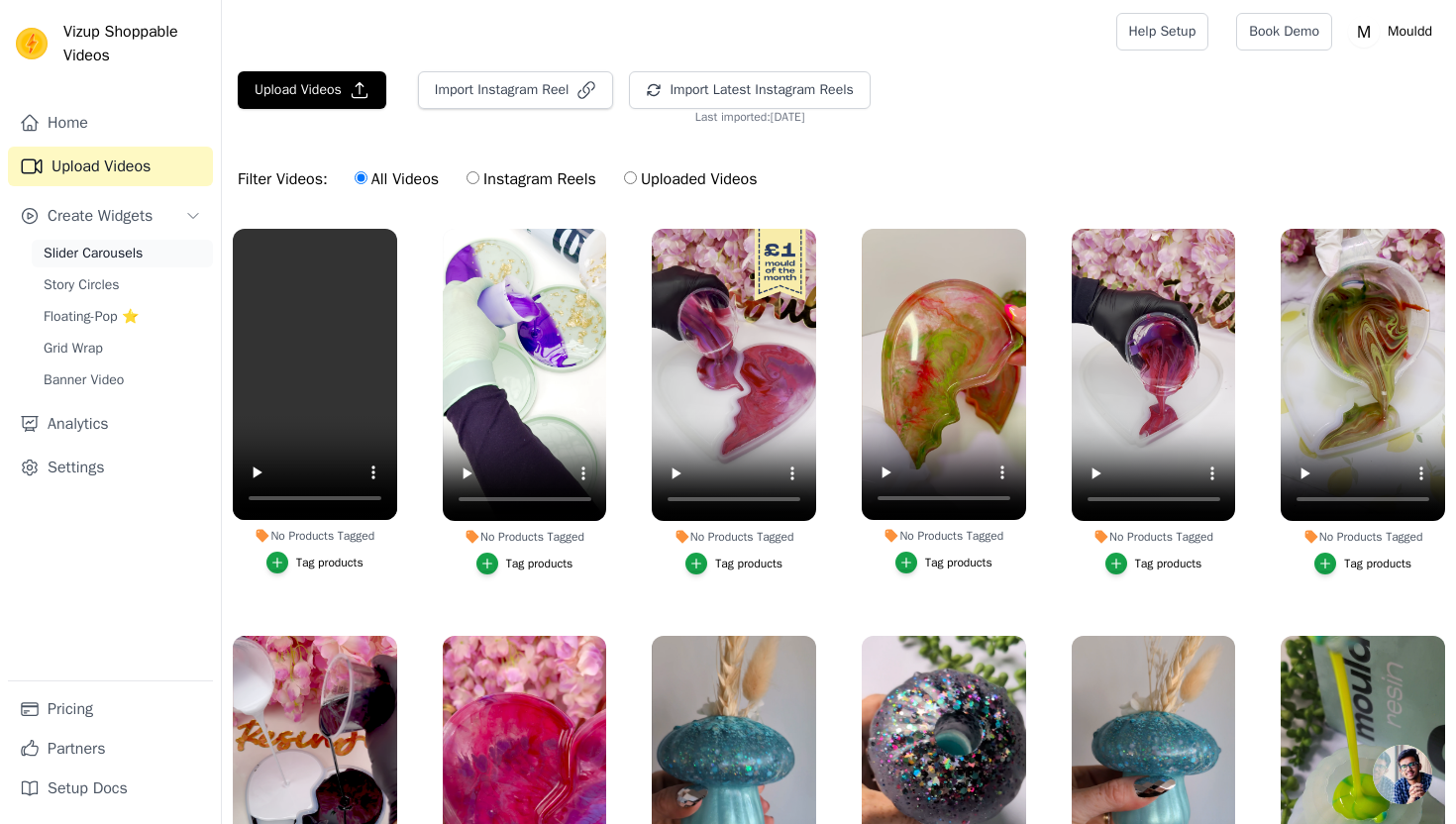 click on "Slider Carousels" at bounding box center (93, 254) 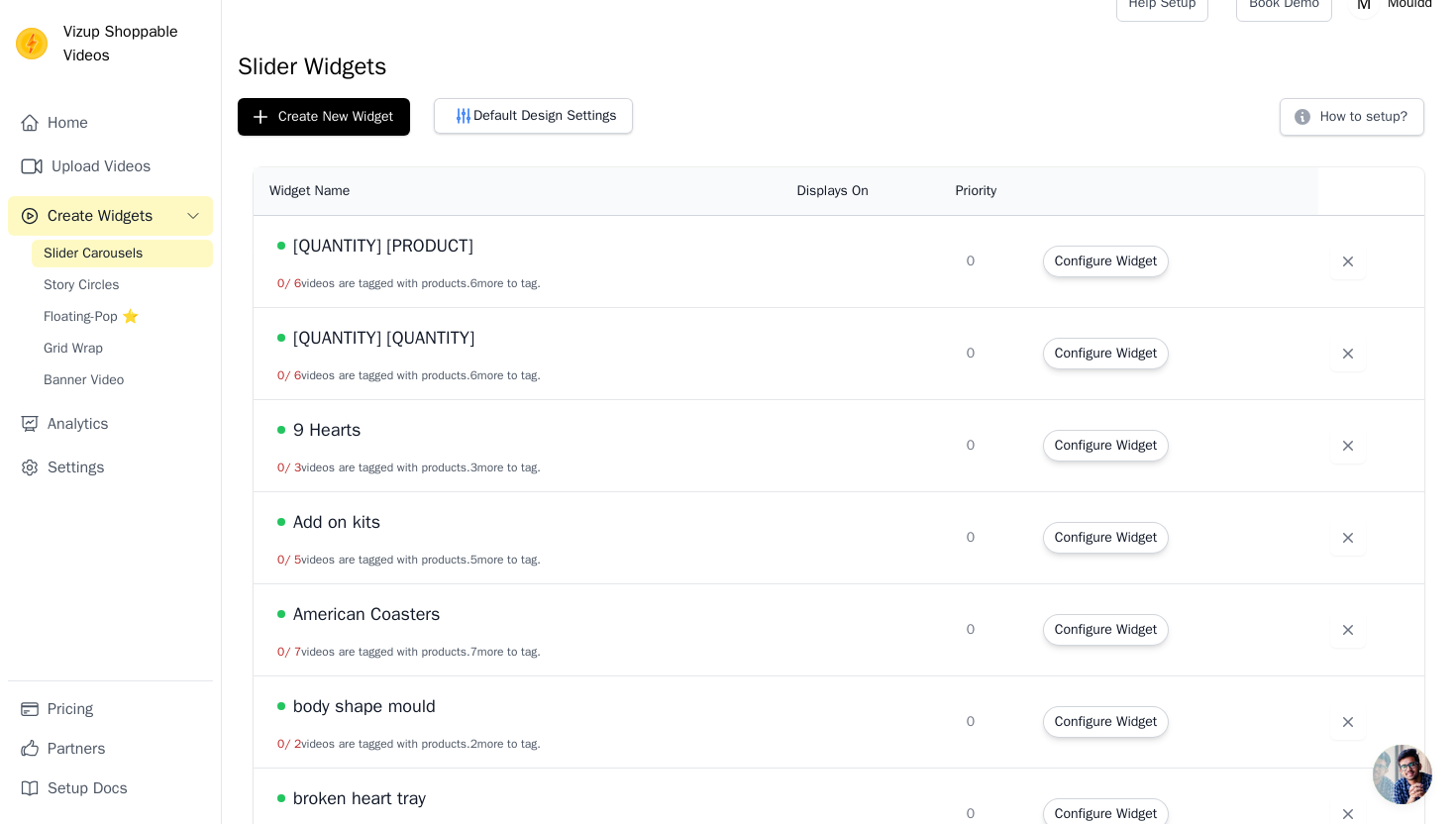 scroll, scrollTop: 31, scrollLeft: 0, axis: vertical 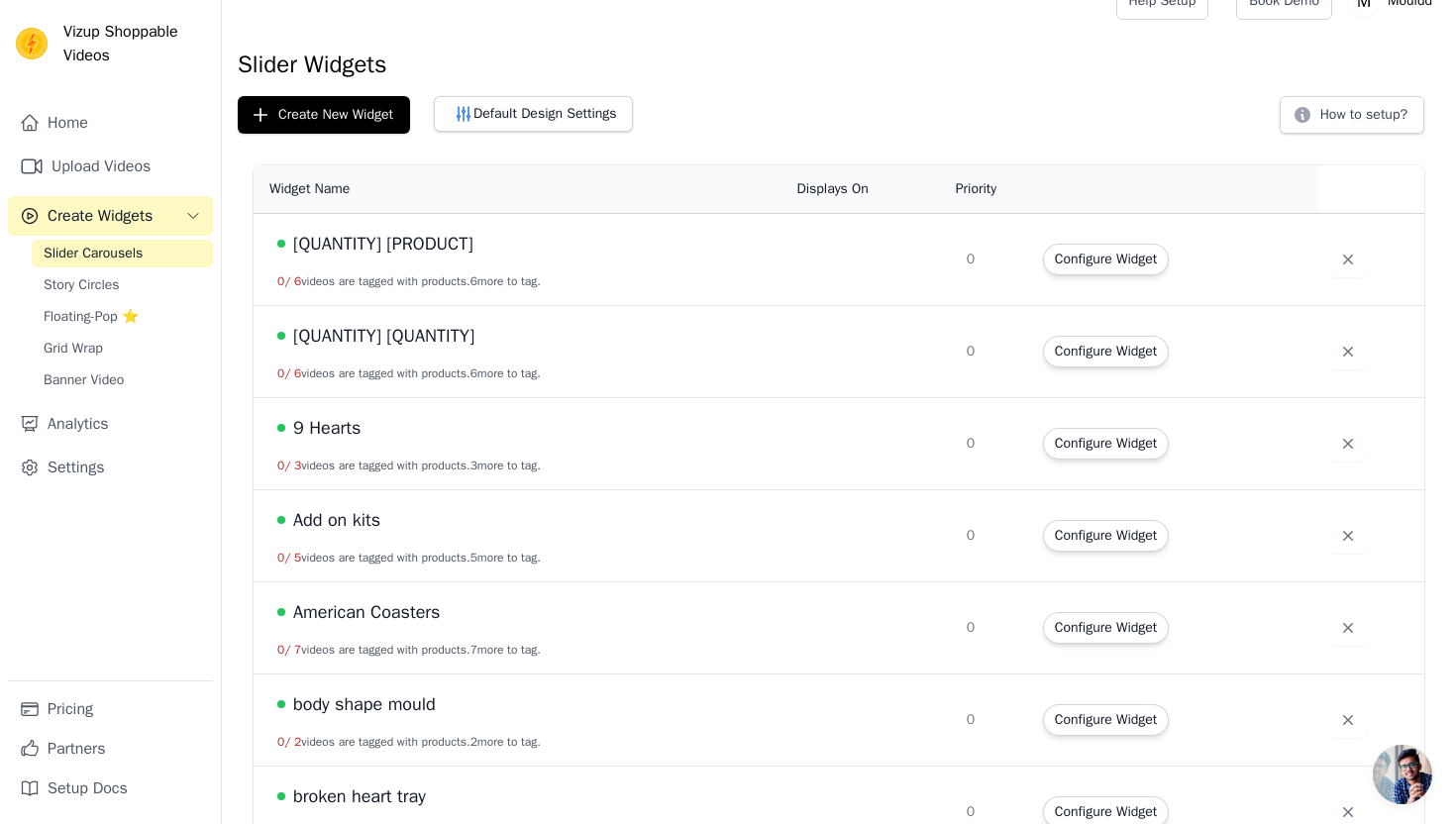 click on "American Coasters" at bounding box center [366, 612] 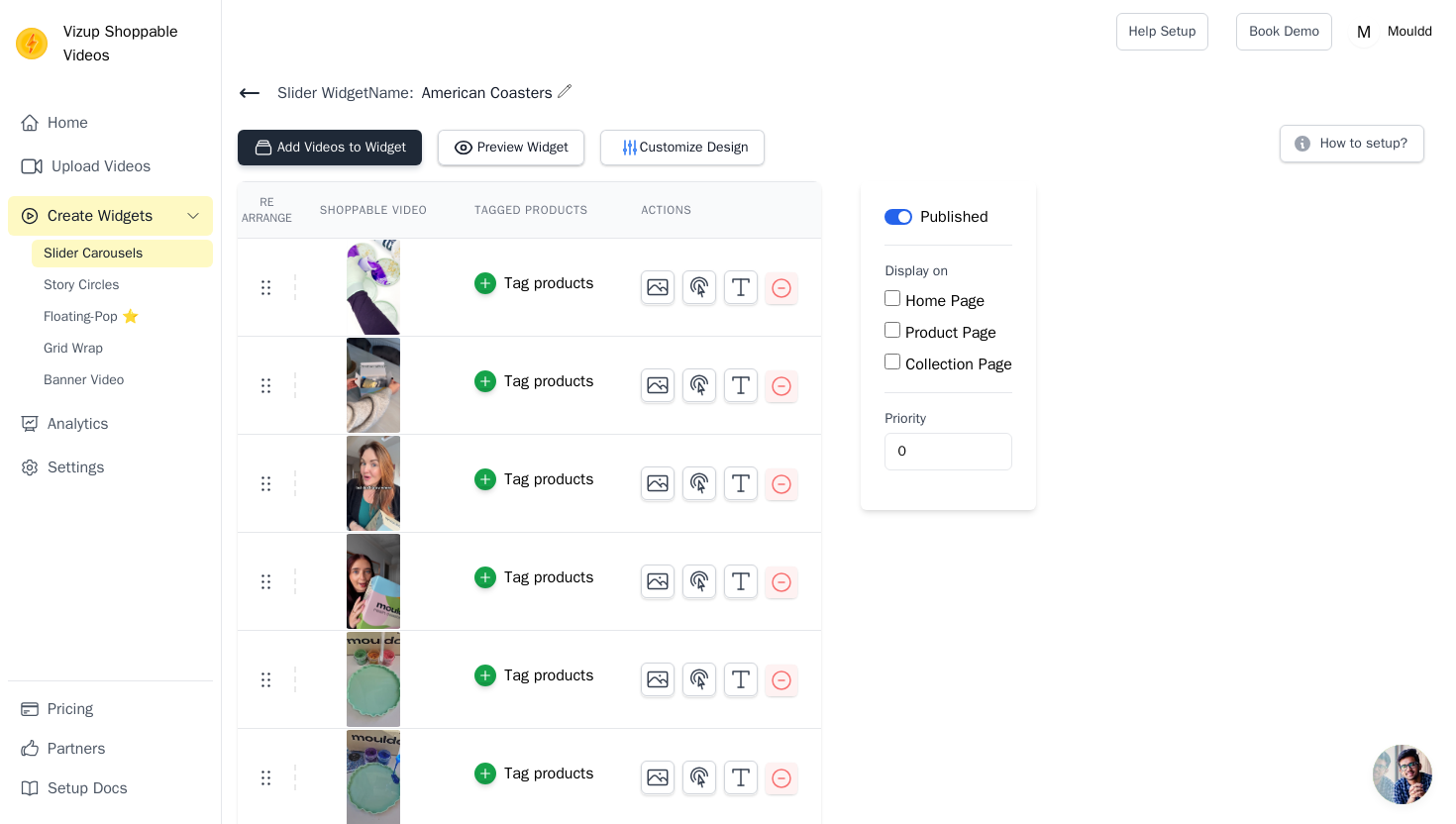 click on "Add Videos to Widget" at bounding box center (330, 148) 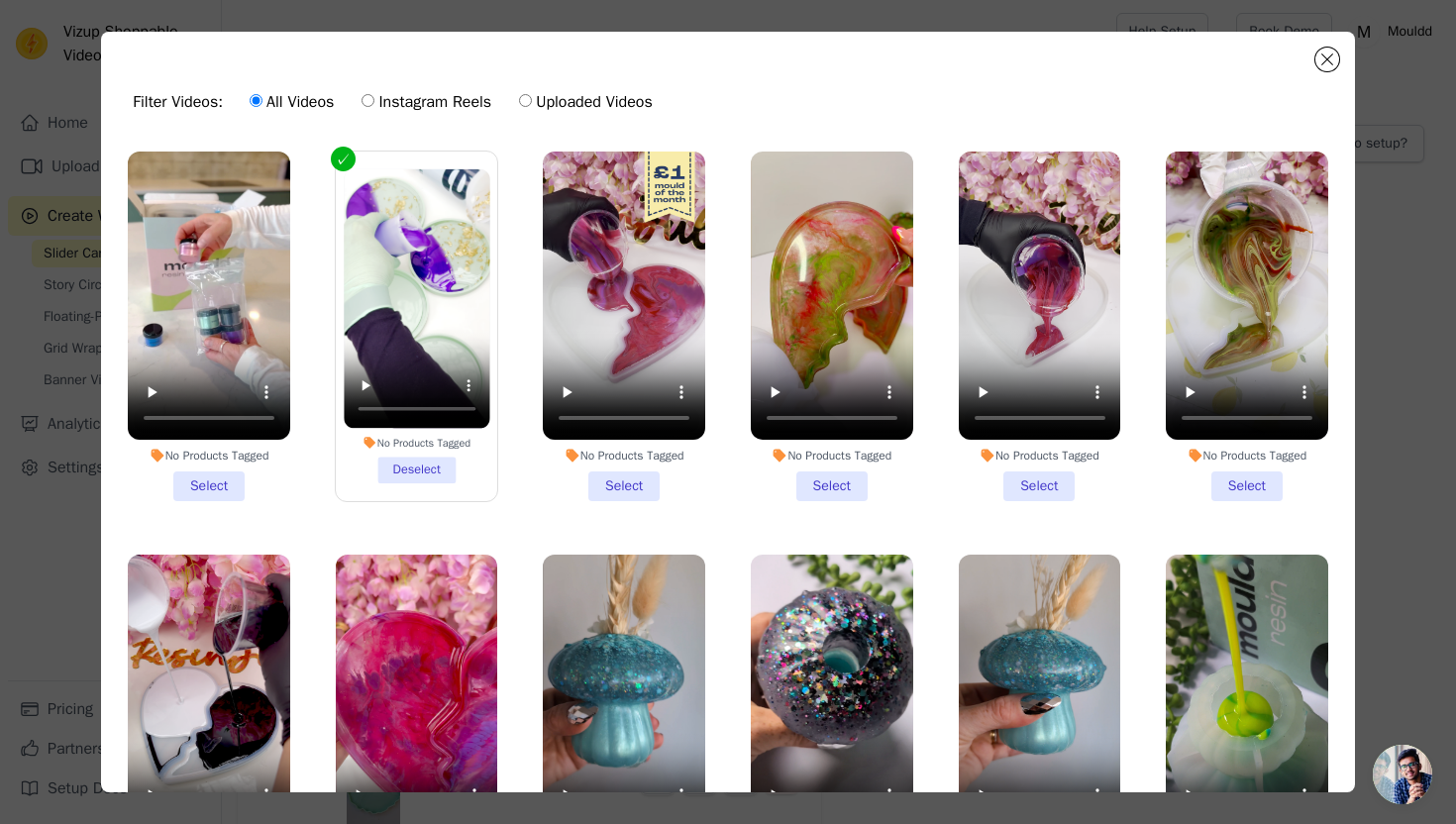 click on "No Products Tagged     Select" at bounding box center (209, 326) 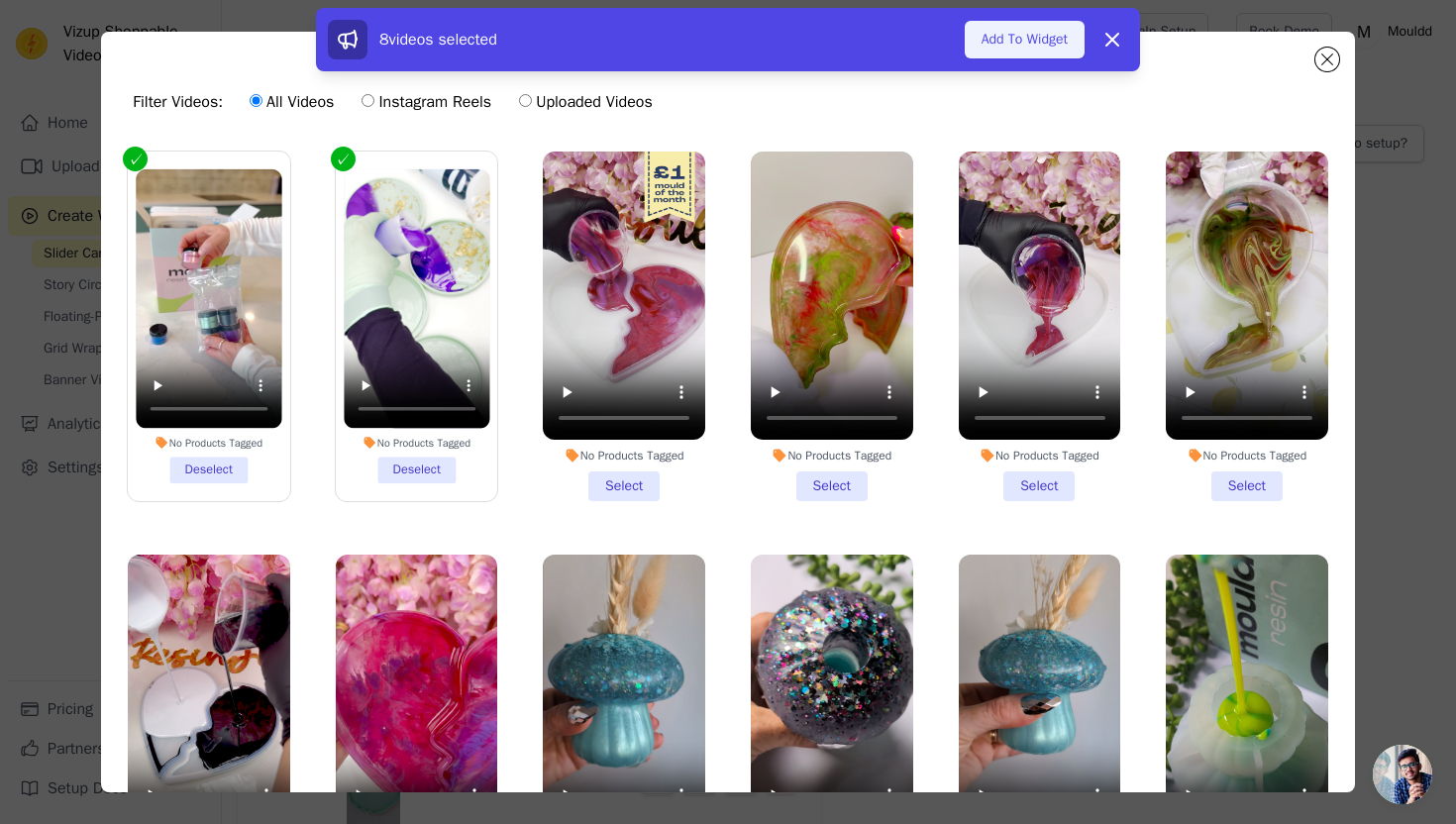 click on "Add To Widget" at bounding box center (1024, 40) 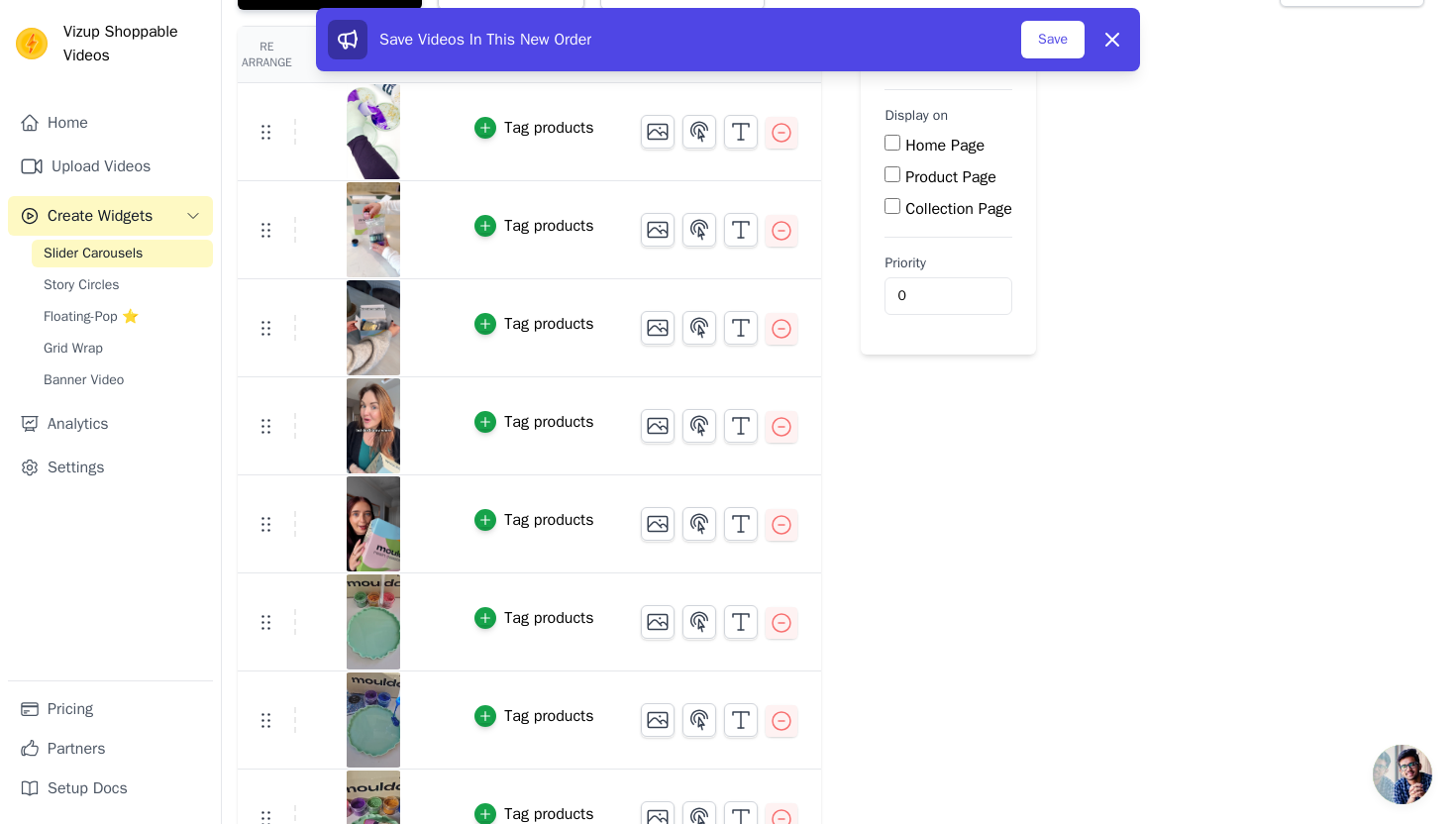 scroll, scrollTop: 158, scrollLeft: 0, axis: vertical 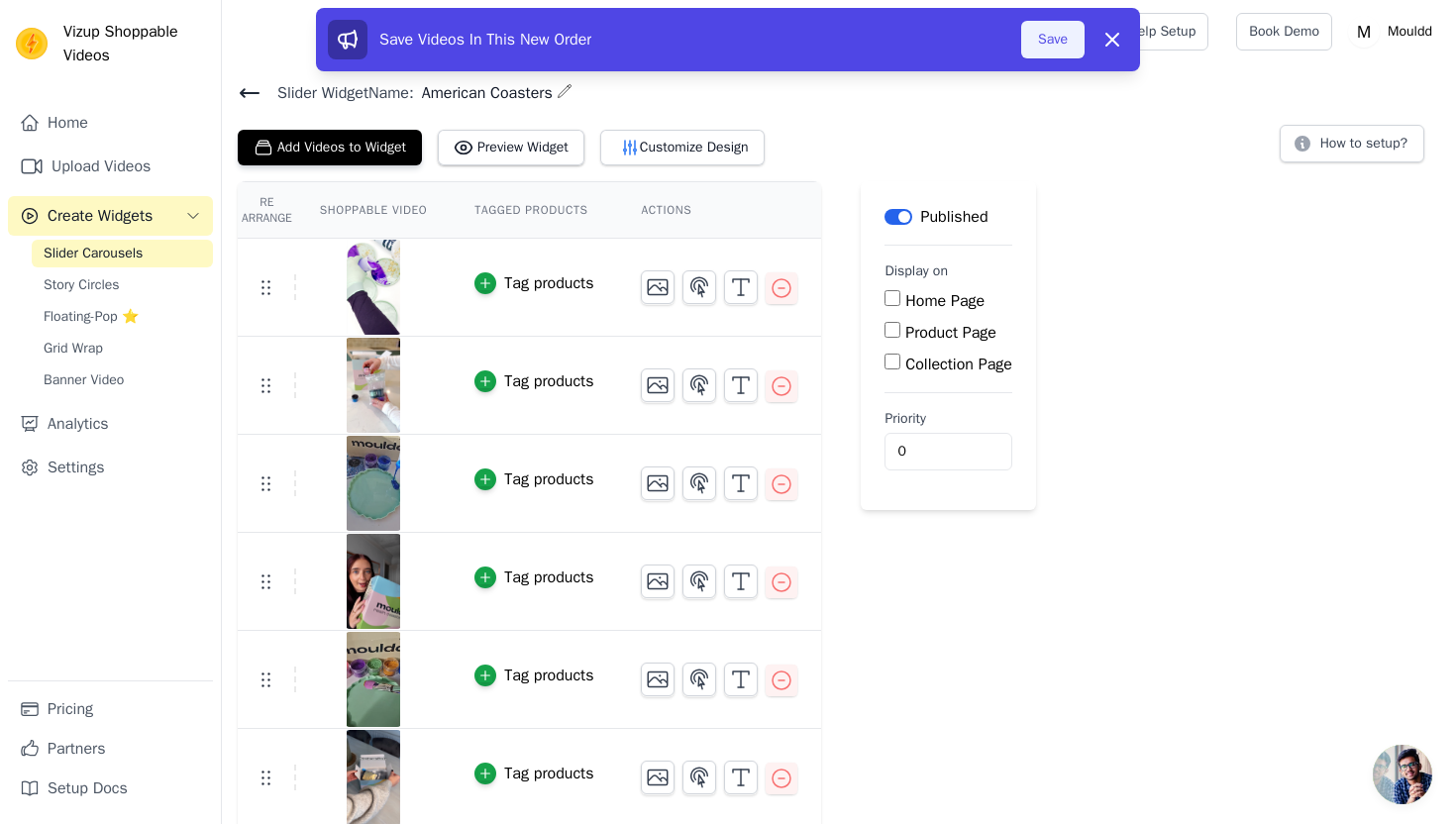 click on "Save" at bounding box center [1053, 40] 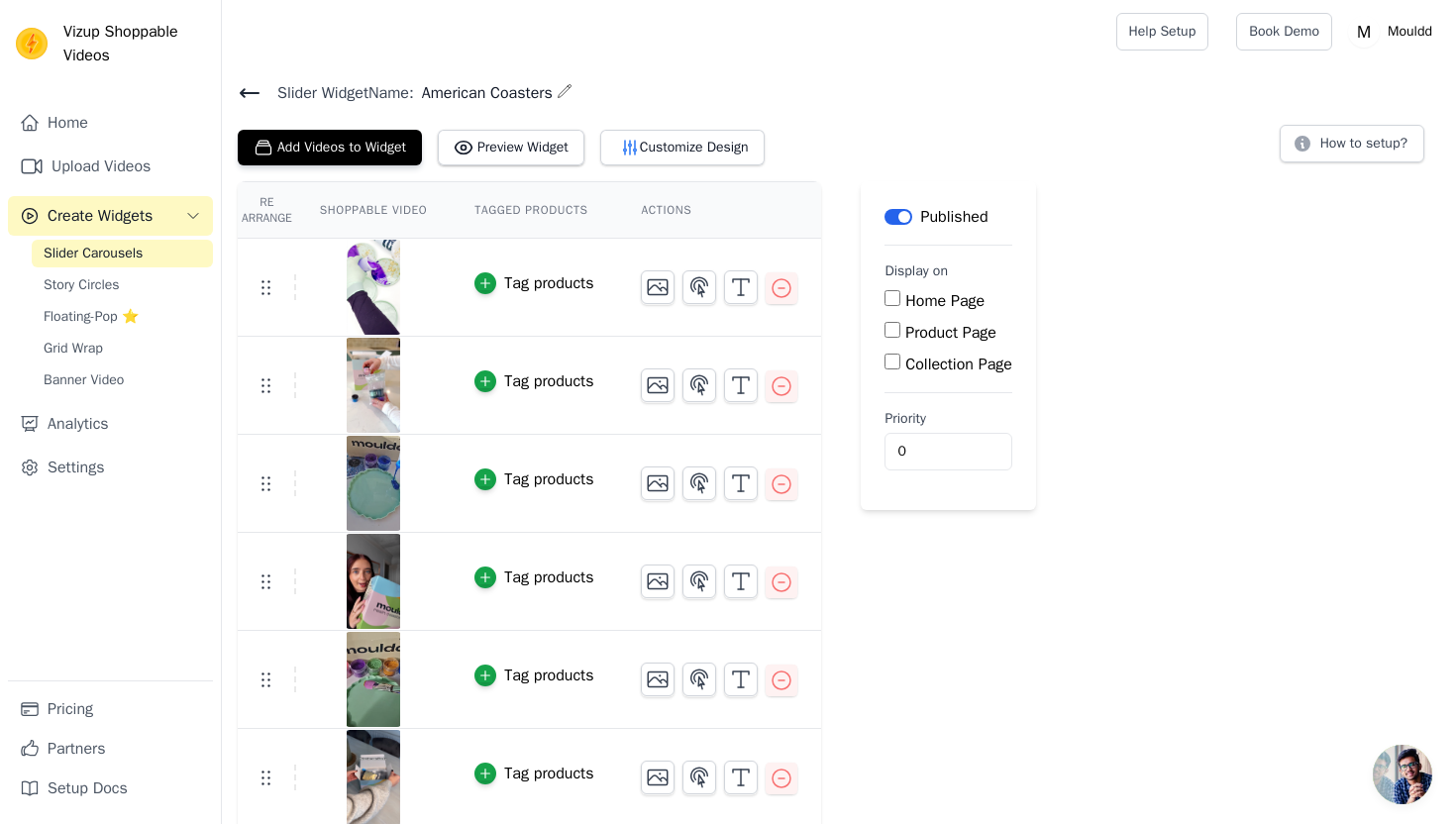 scroll, scrollTop: 0, scrollLeft: 0, axis: both 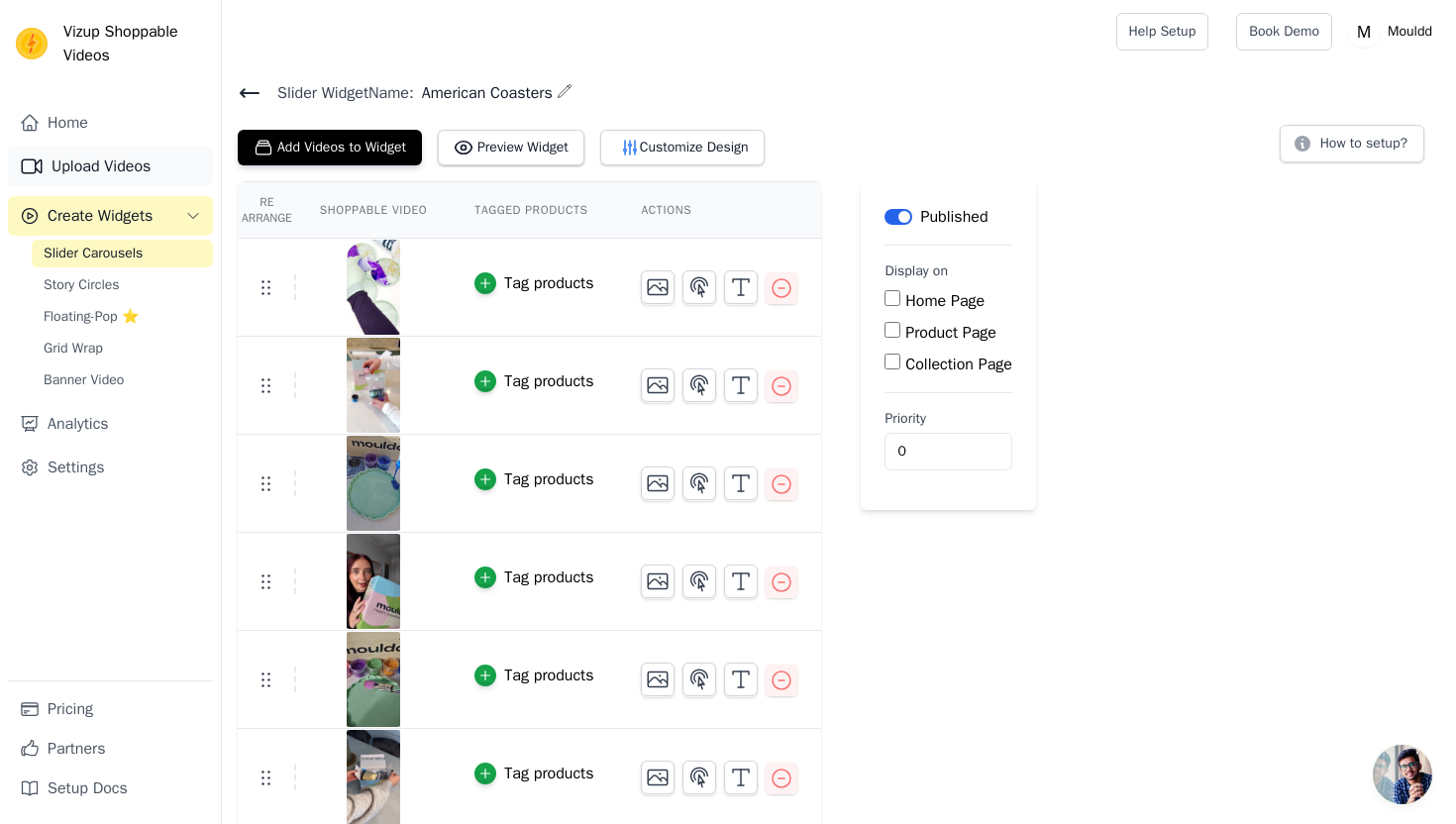 click on "Upload Videos" at bounding box center (110, 166) 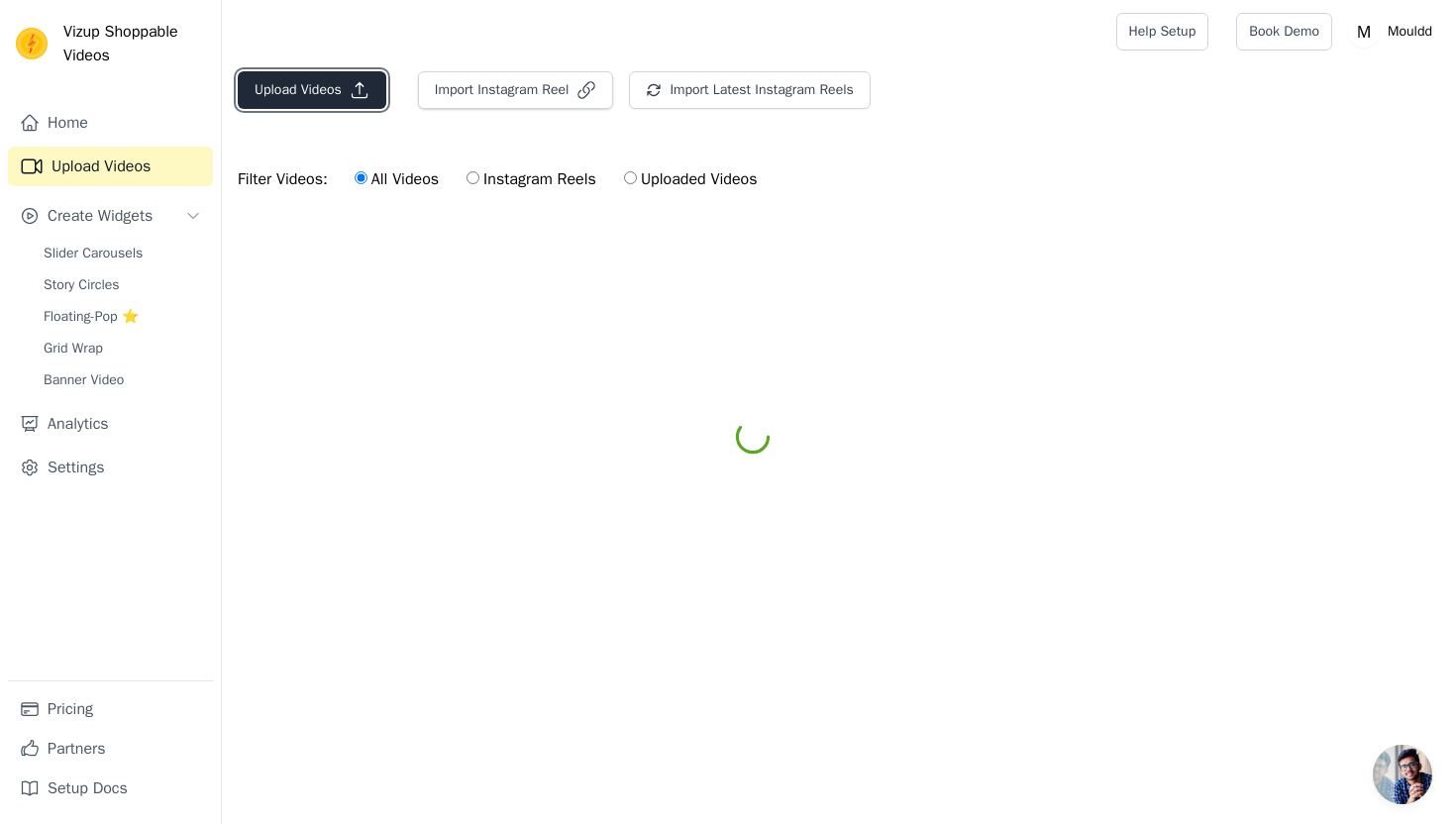click 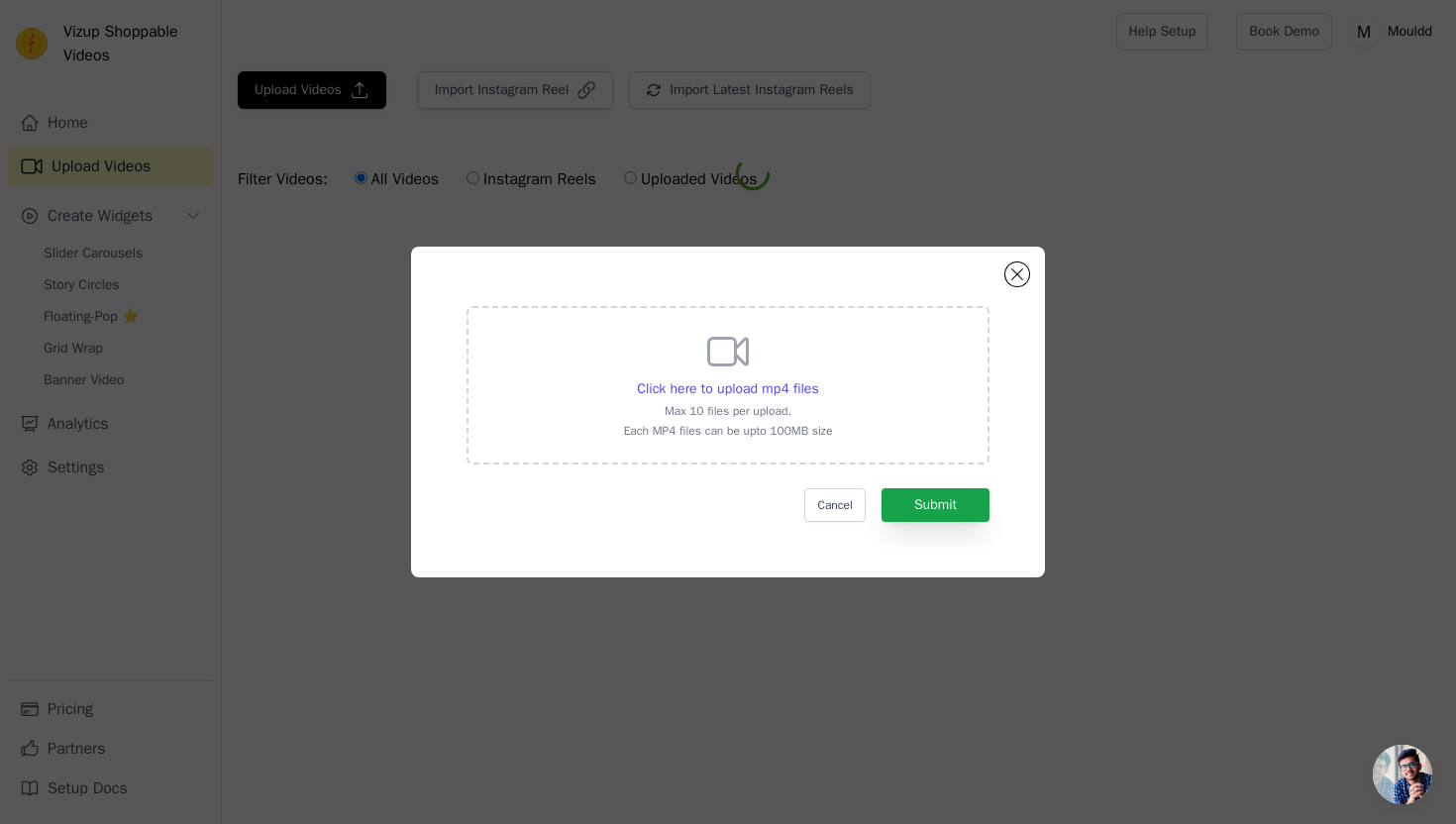 click on "Click here to upload mp4 files     Max 10 files per upload.   Each MP4 files can be upto 100MB size" at bounding box center (728, 385) 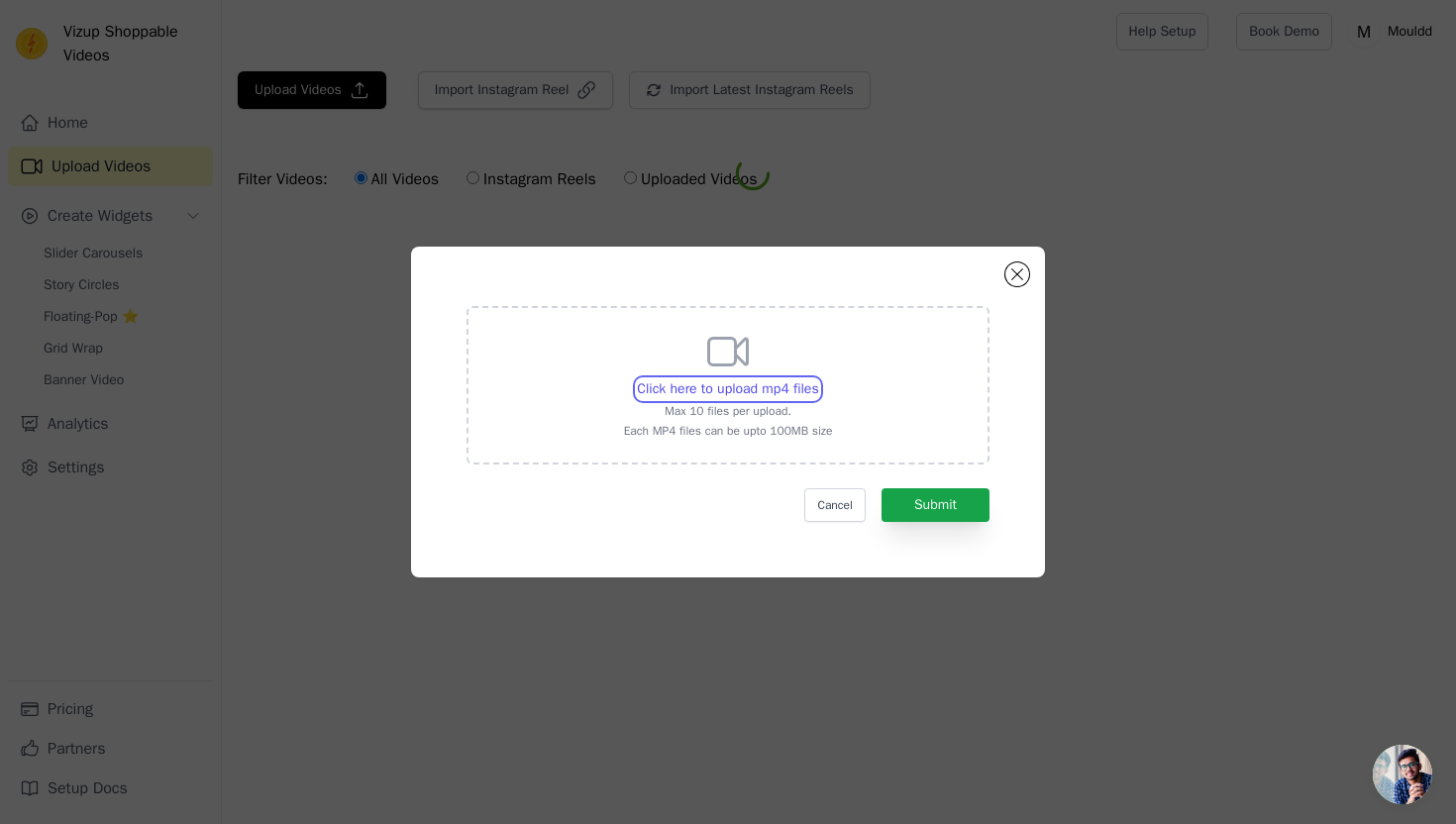 click on "Click here to upload mp4 files     Max 10 files per upload.   Each MP4 files can be upto 100MB size" at bounding box center [818, 378] 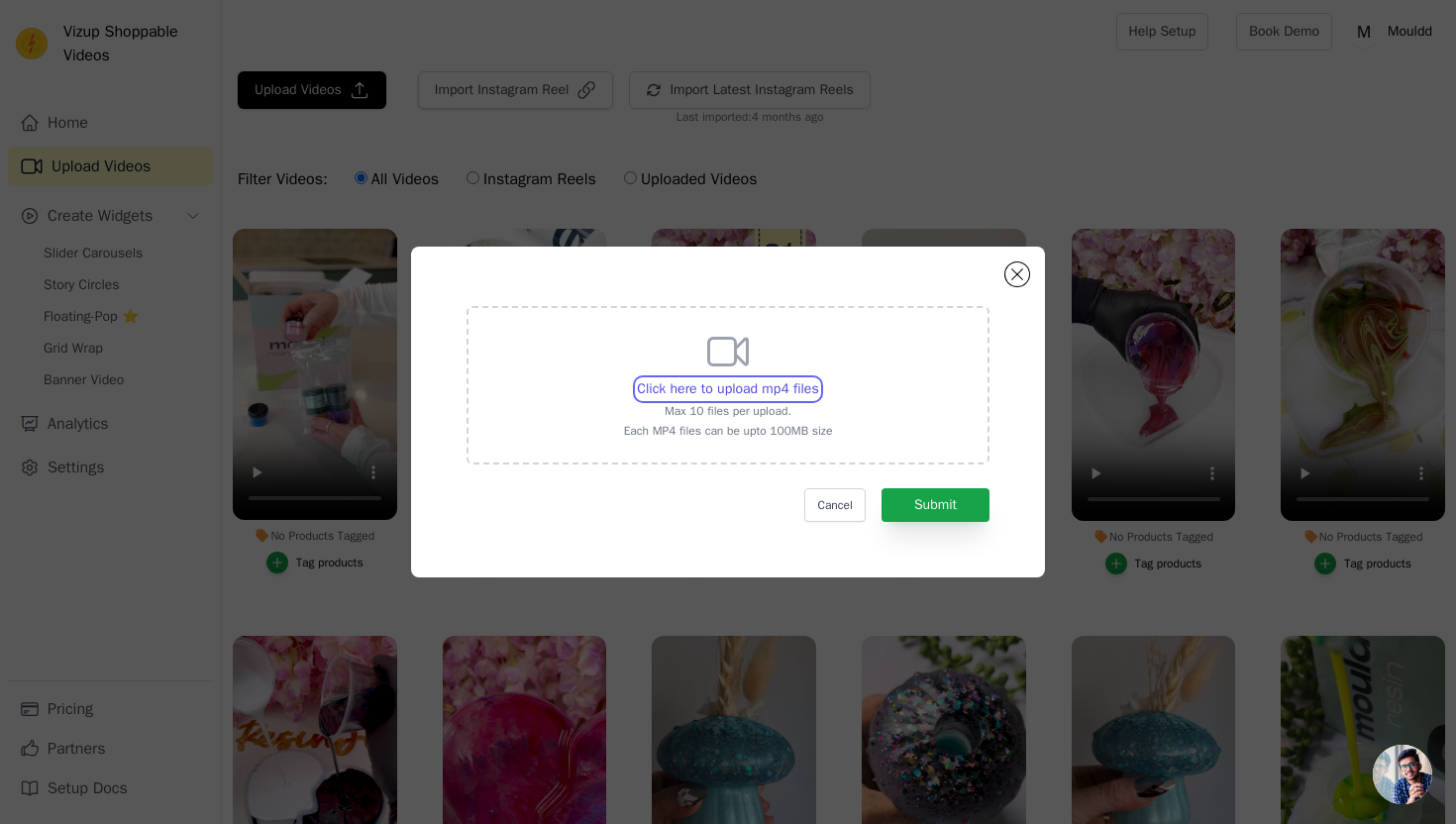 type on "C:\fakepath\purple pink coasters.mp4" 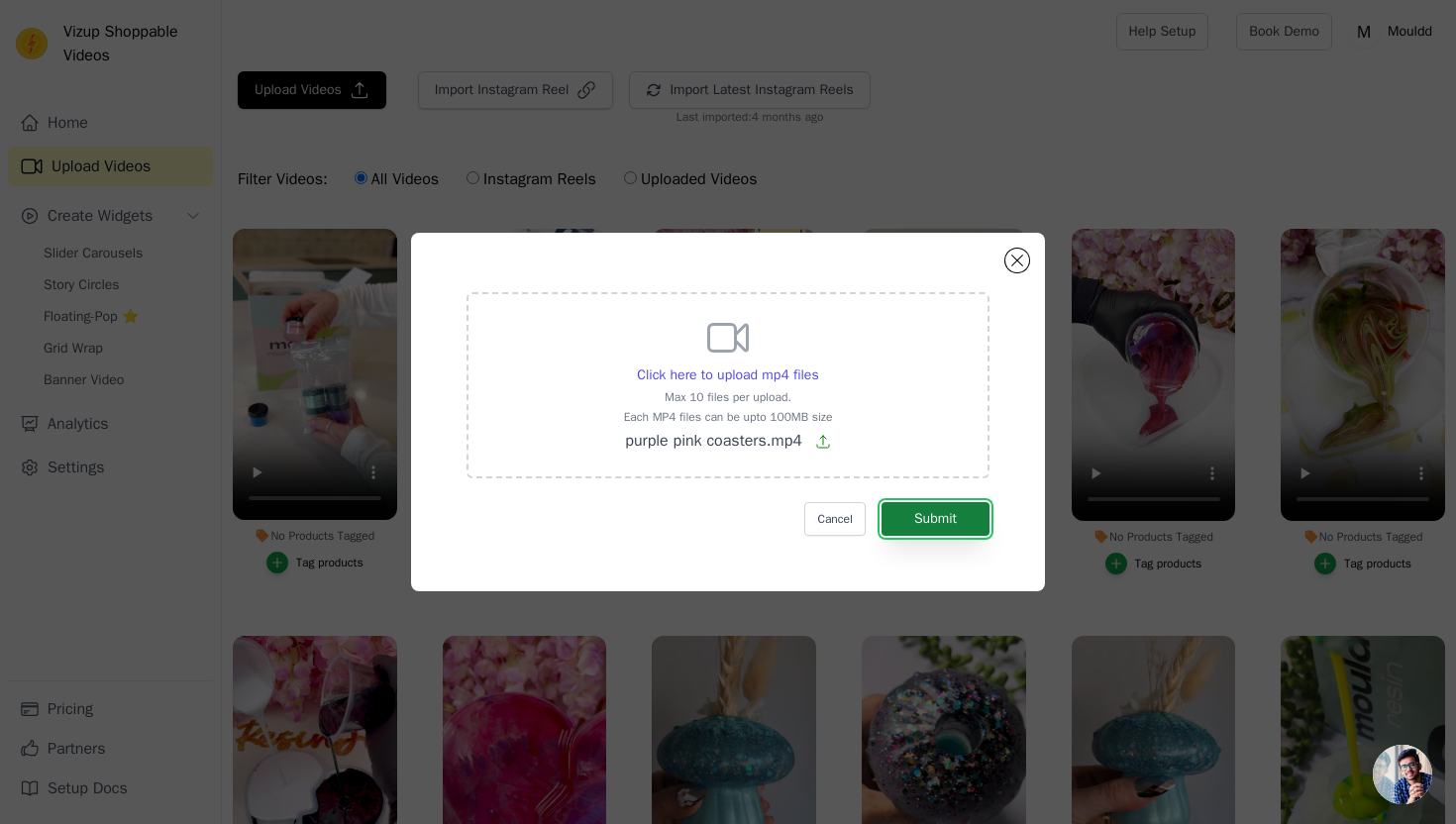 click on "Submit" at bounding box center (935, 519) 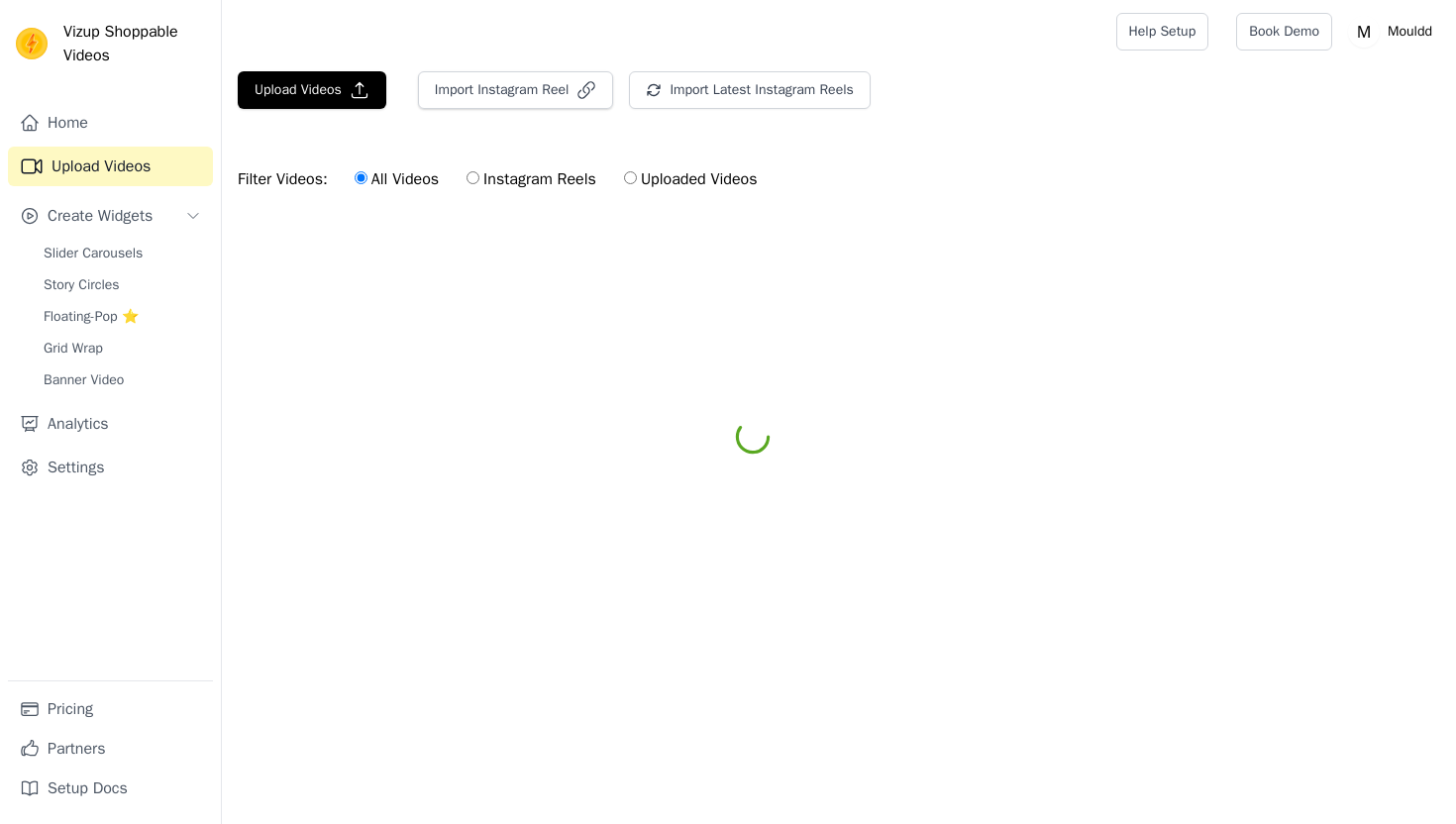 scroll, scrollTop: 0, scrollLeft: 0, axis: both 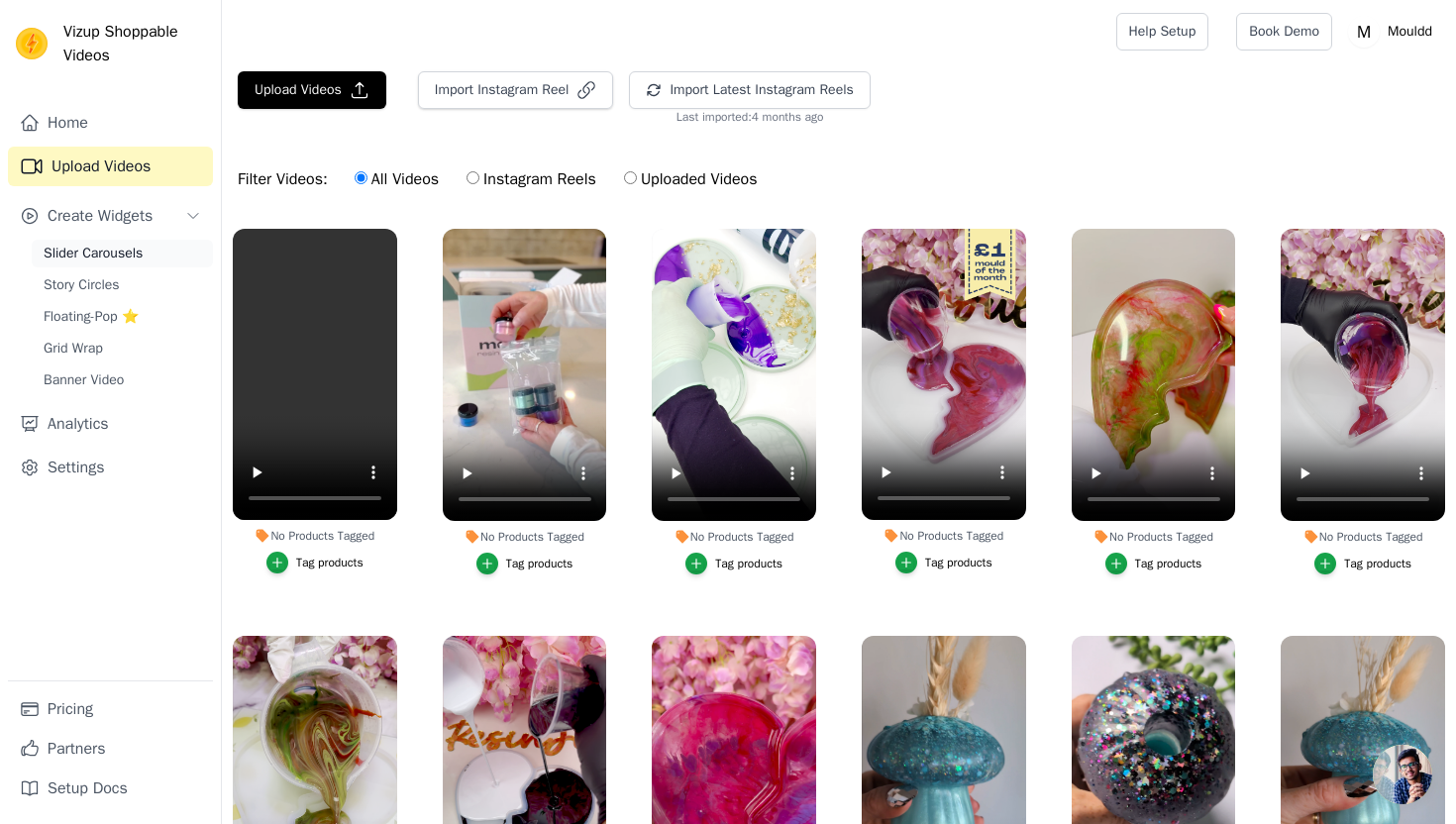 click on "Slider Carousels" at bounding box center (122, 254) 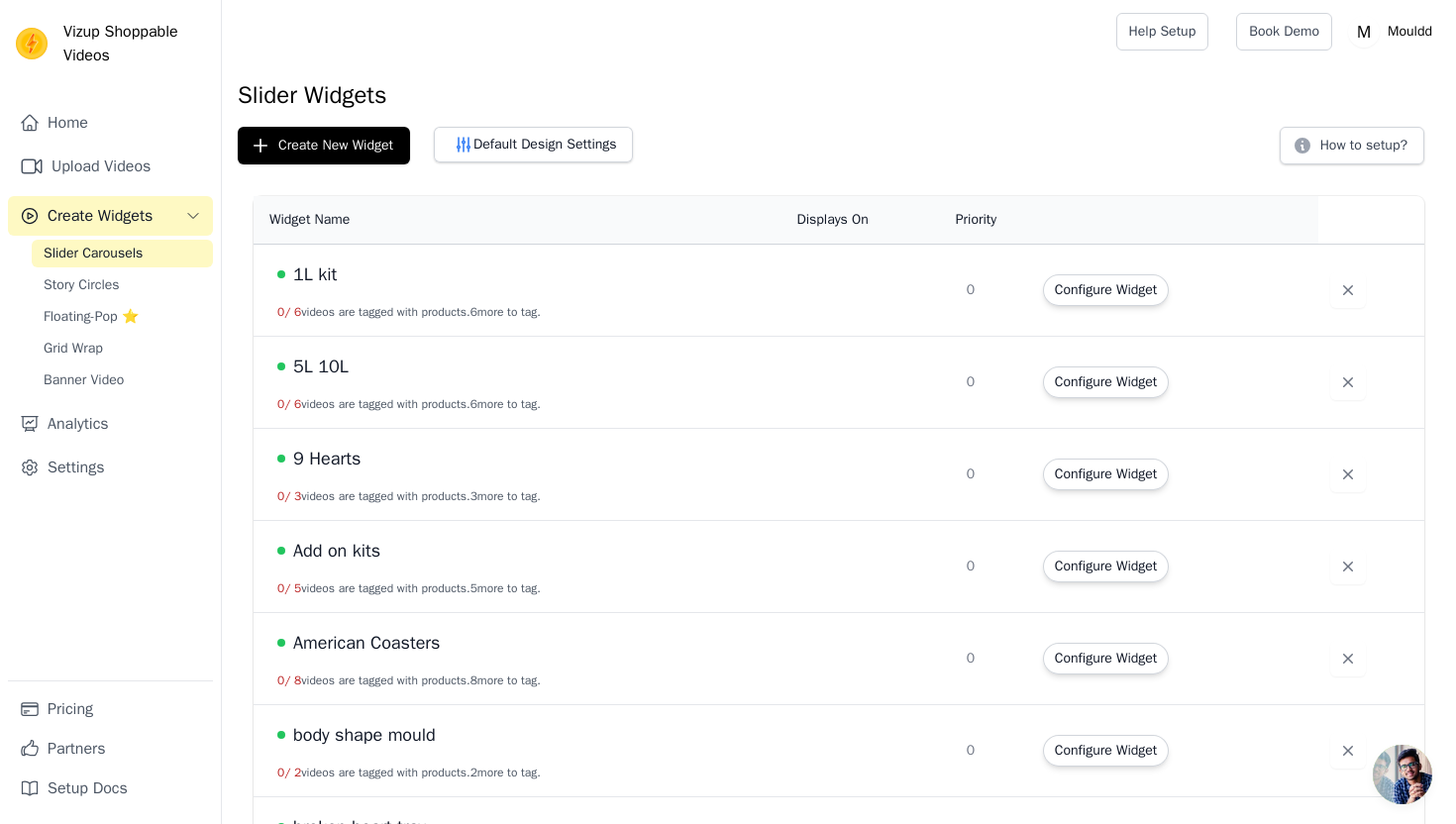 click on "American Coasters" at bounding box center [525, 643] 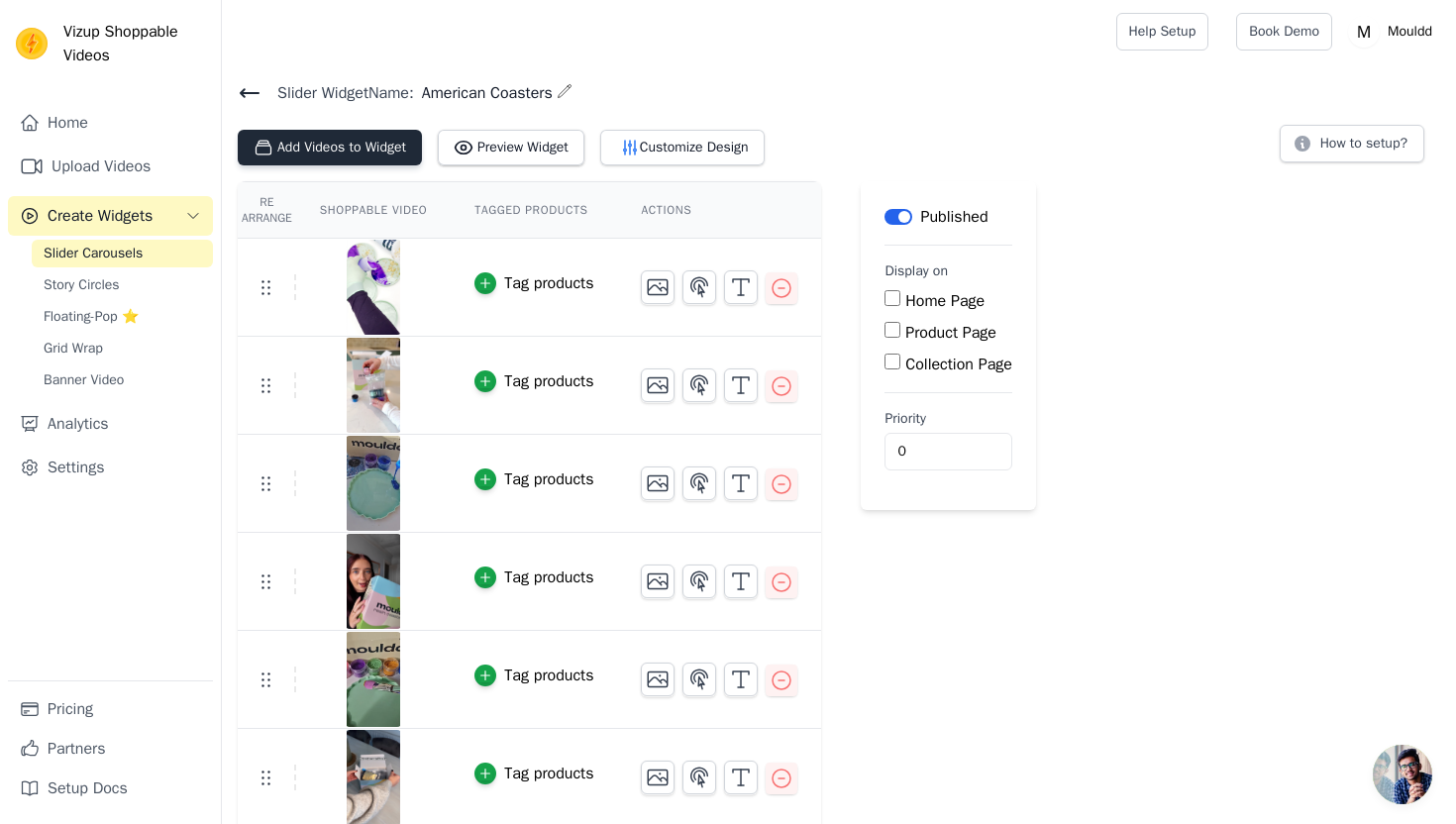 click on "Add Videos to Widget" at bounding box center (330, 148) 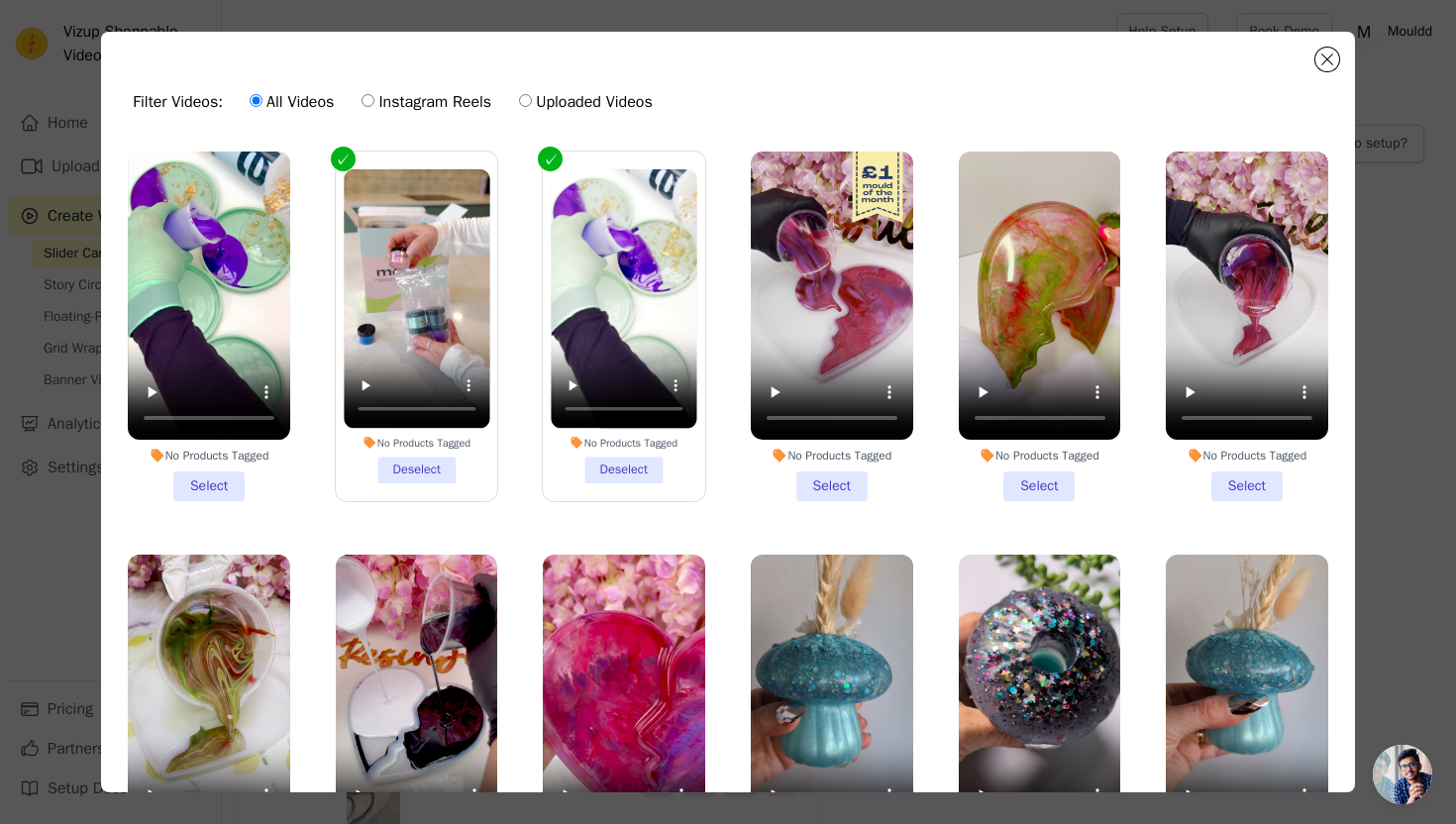 click on "No Products Tagged     Select" at bounding box center (209, 326) 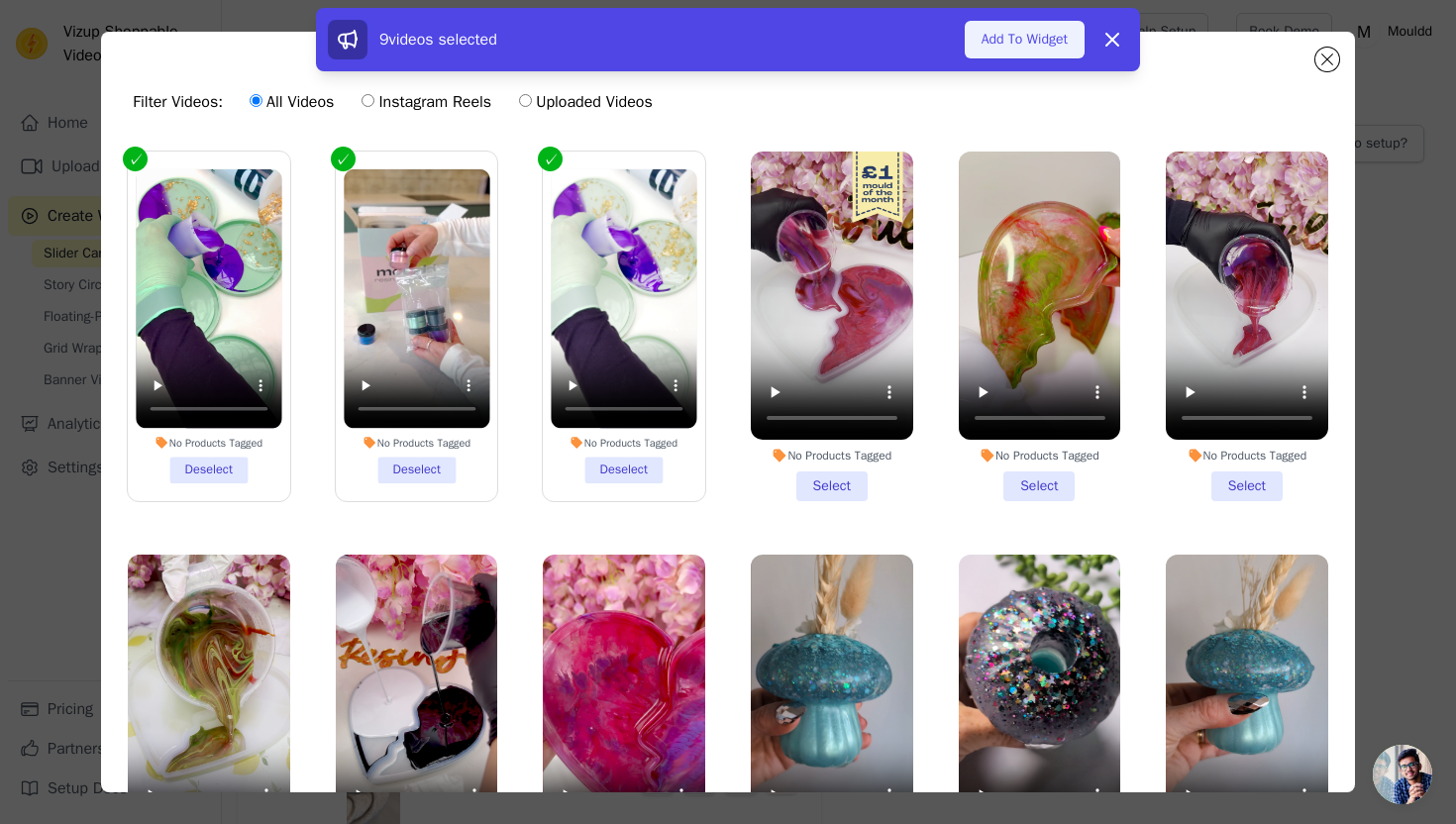 click on "Add To Widget" at bounding box center [1024, 40] 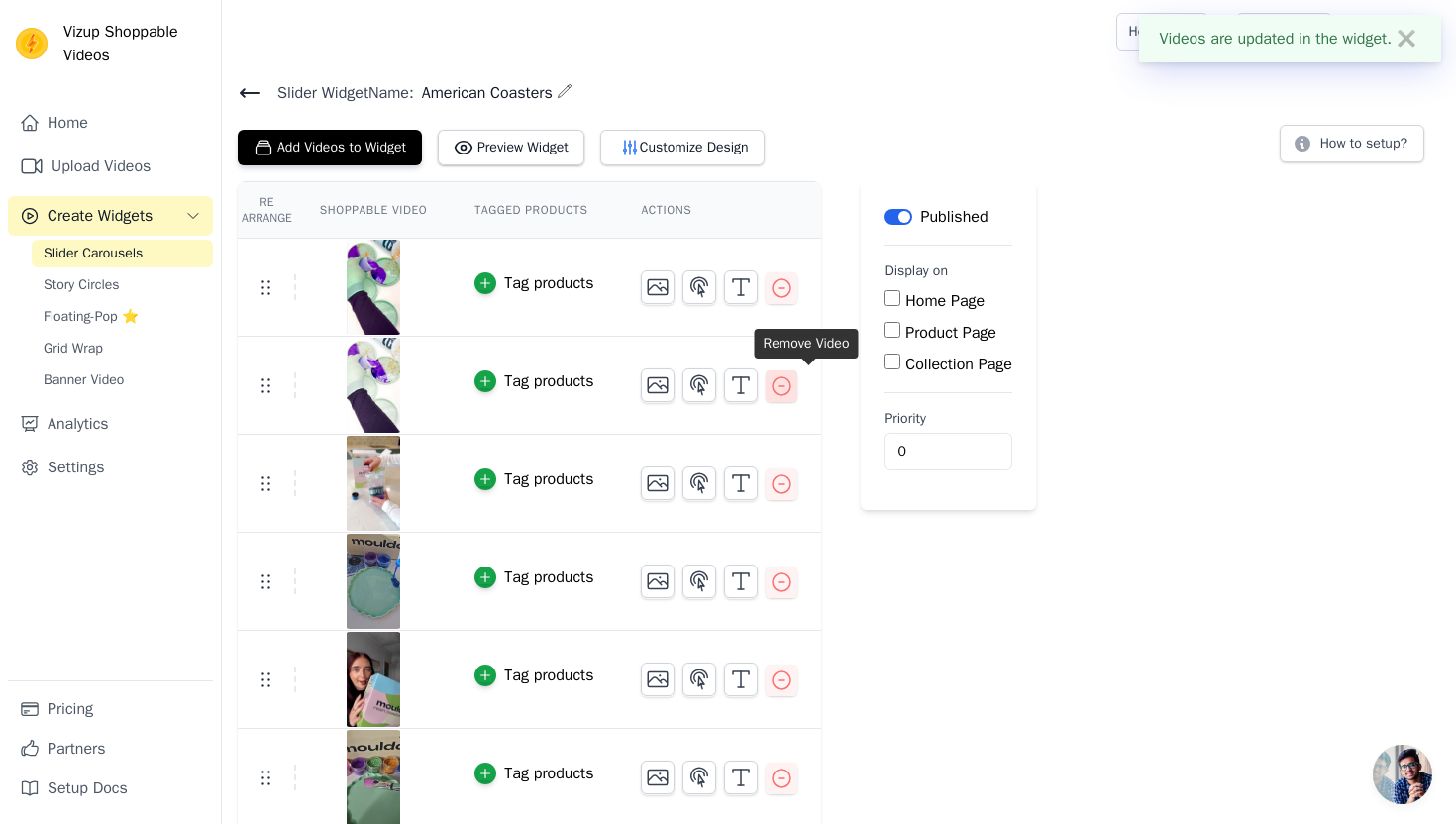 click 